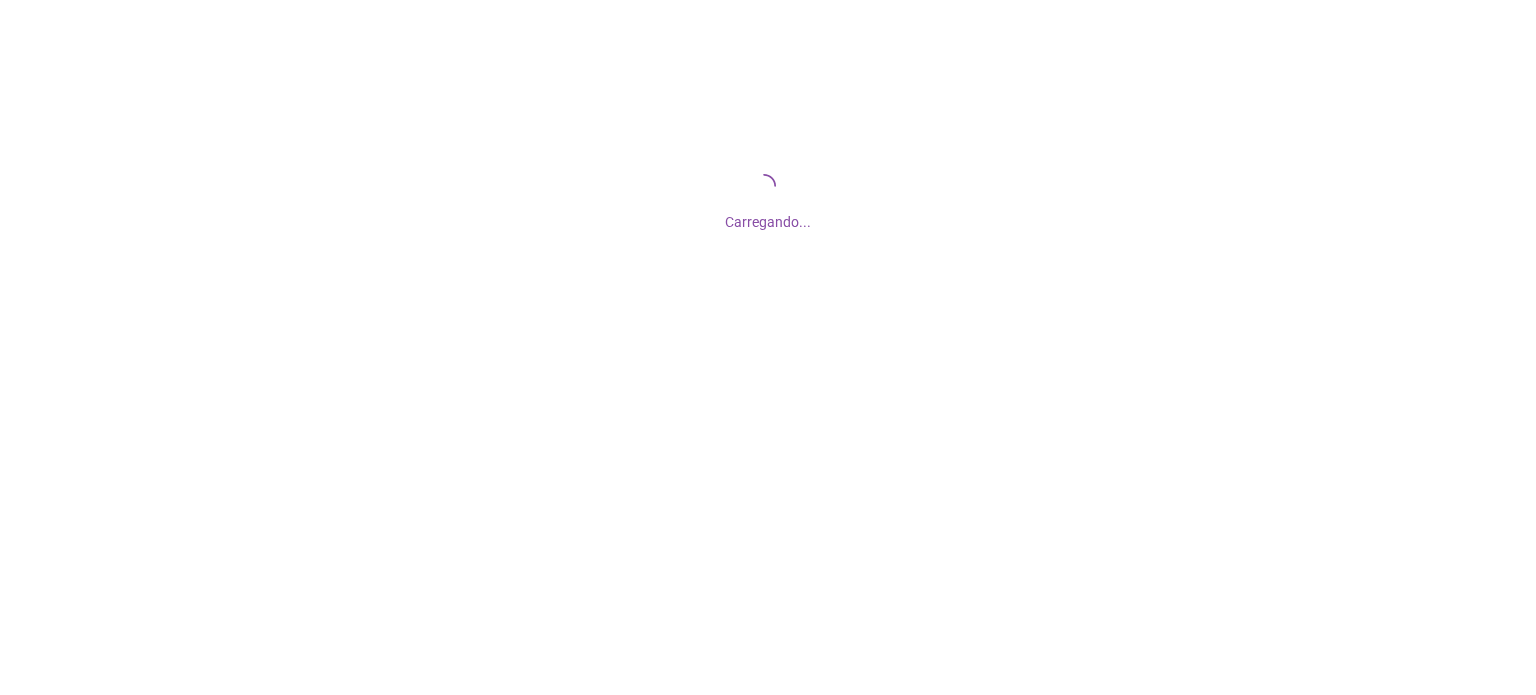 scroll, scrollTop: 0, scrollLeft: 0, axis: both 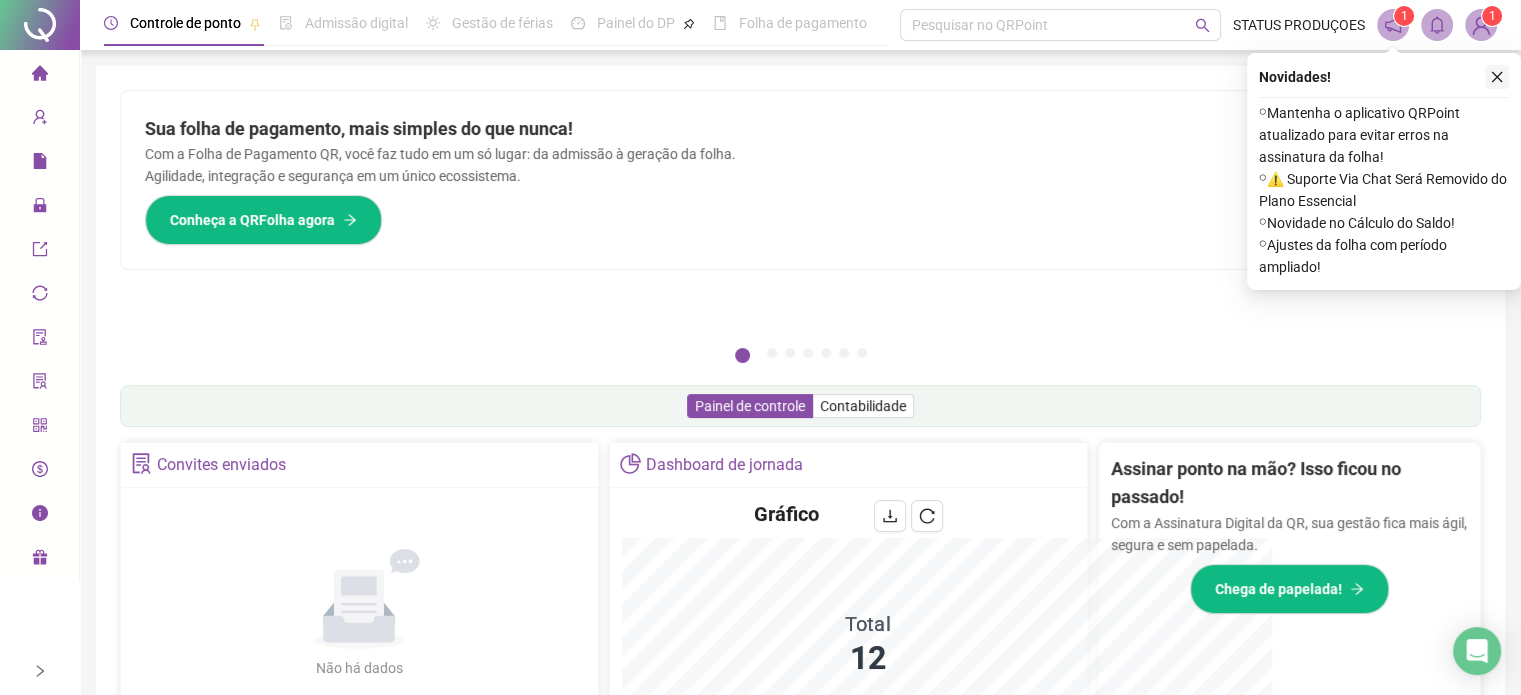 click 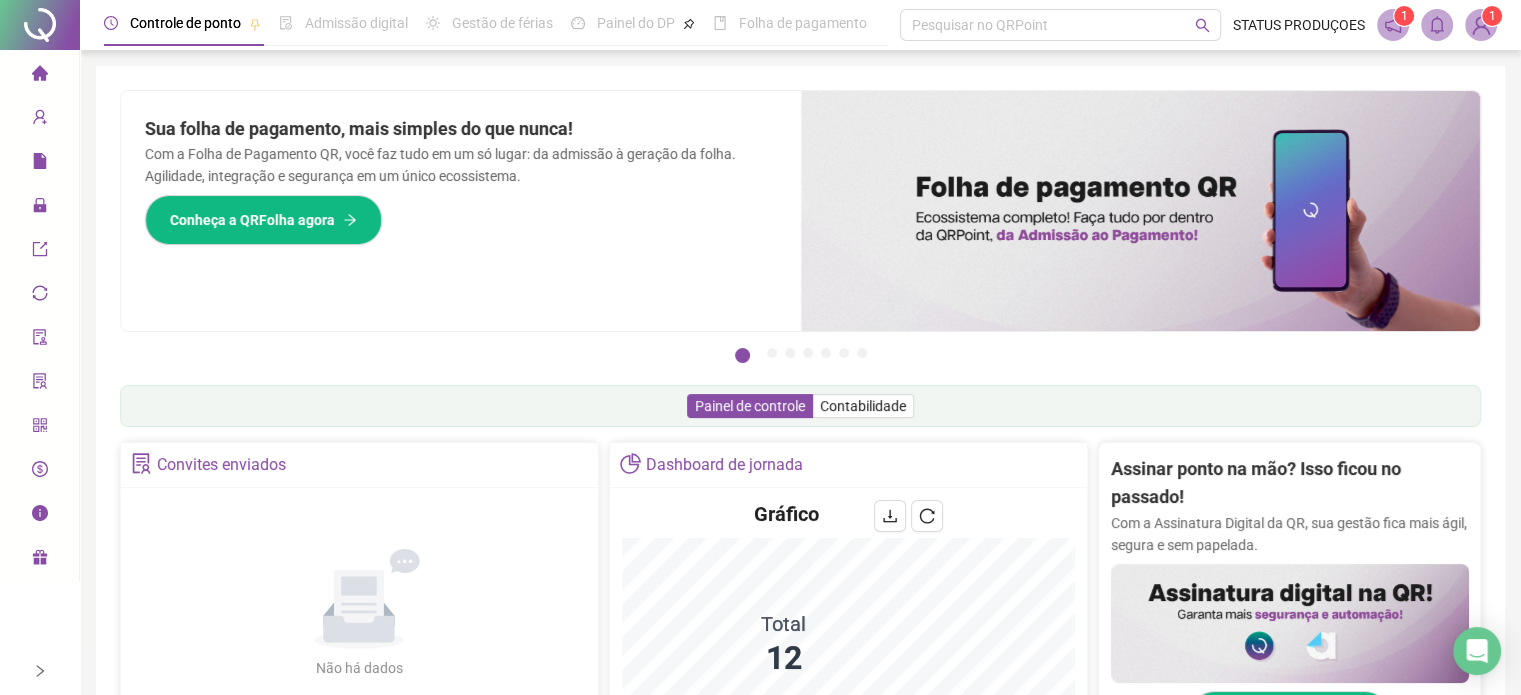 click on "1" at bounding box center (1481, 25) 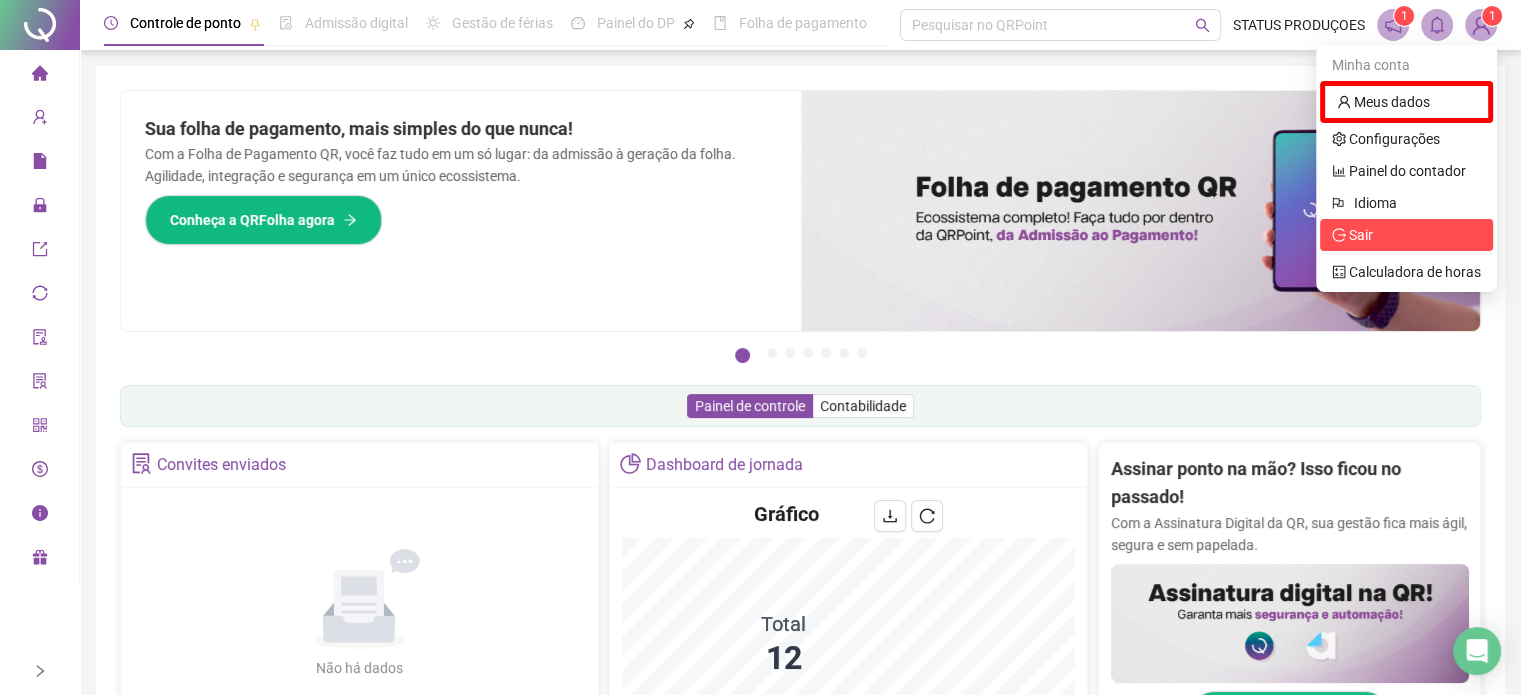 click on "Sair" at bounding box center (1406, 235) 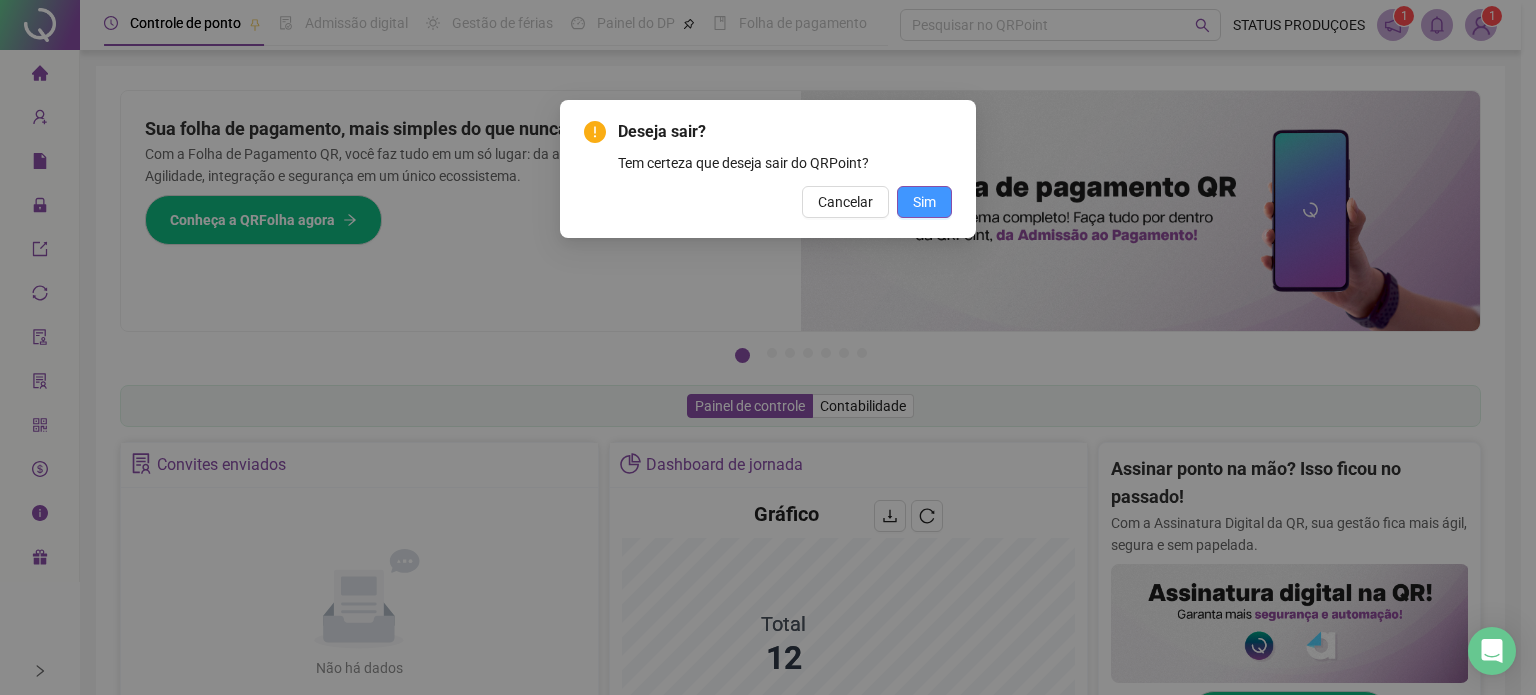 click on "Sim" at bounding box center [924, 202] 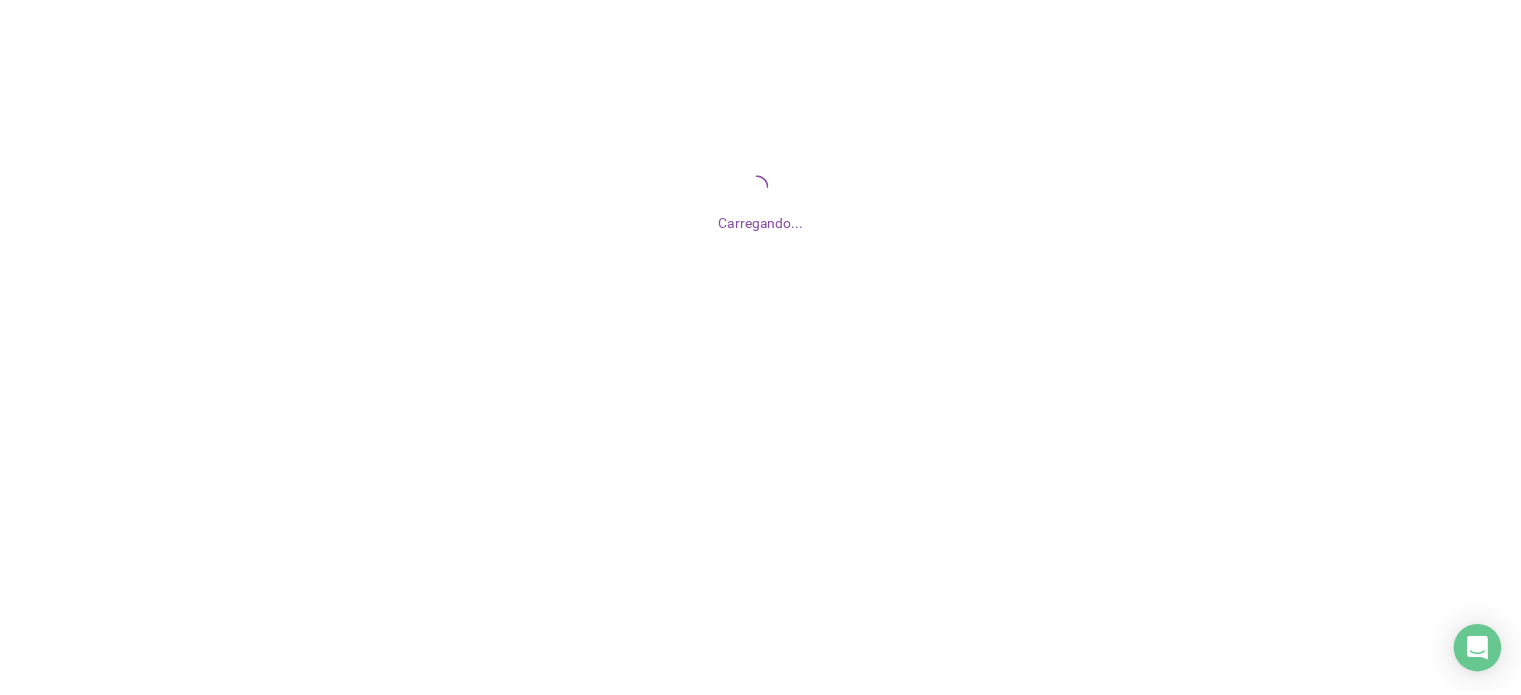scroll, scrollTop: 0, scrollLeft: 0, axis: both 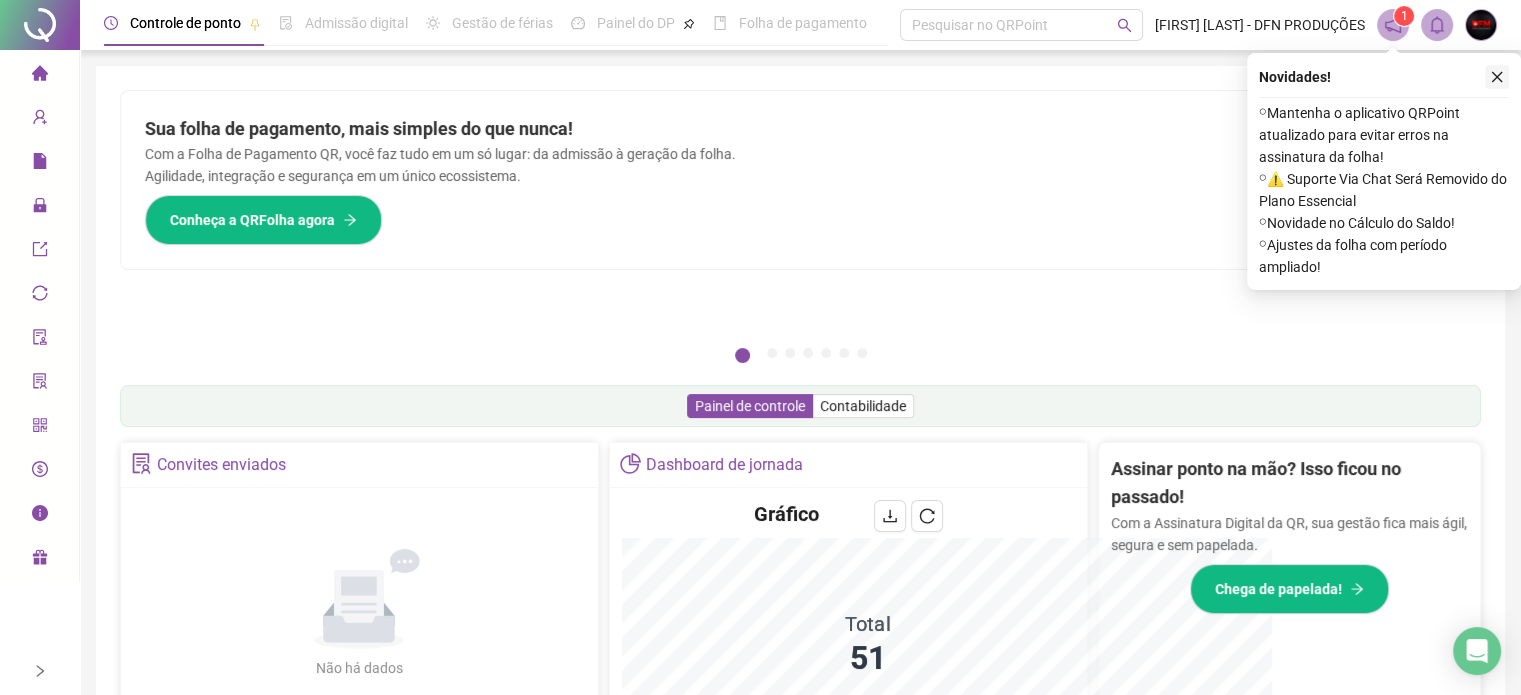 click 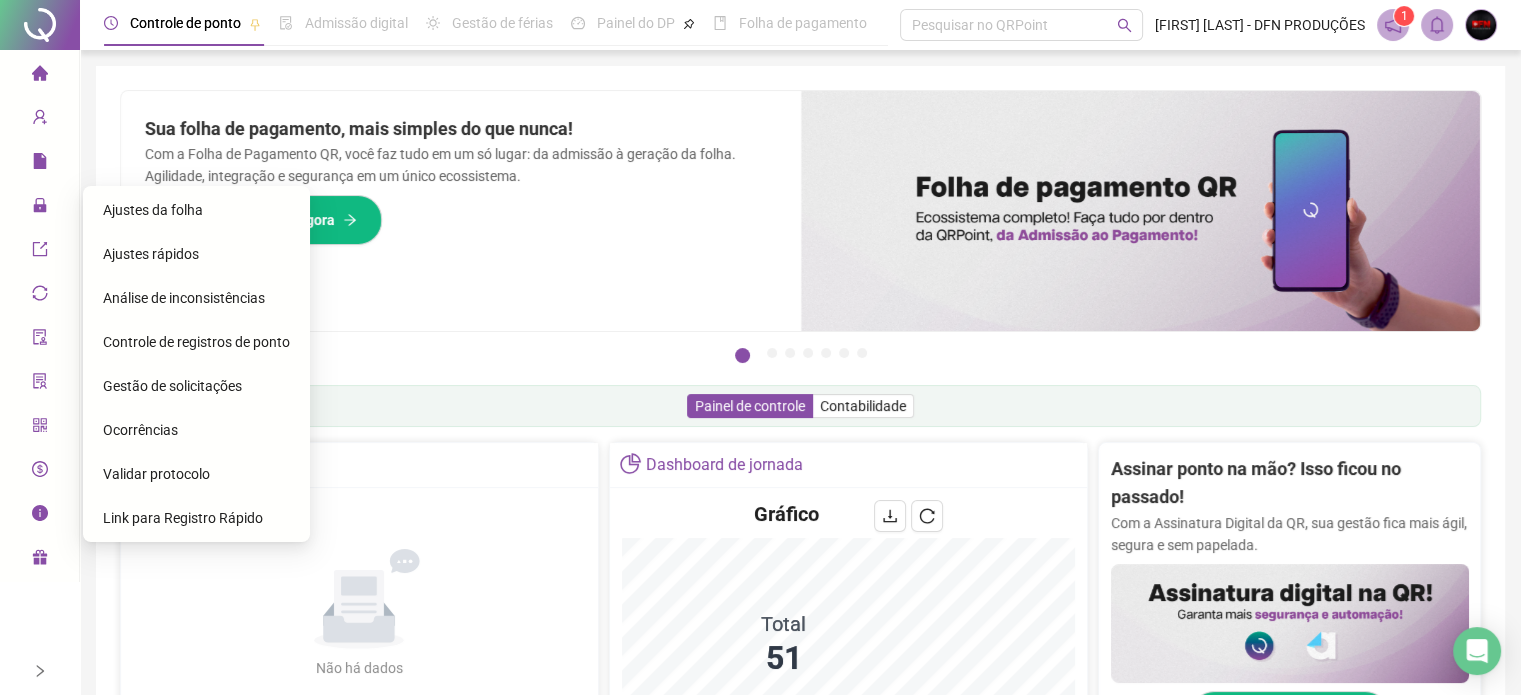 click on "Ajustes da folha" at bounding box center (153, 210) 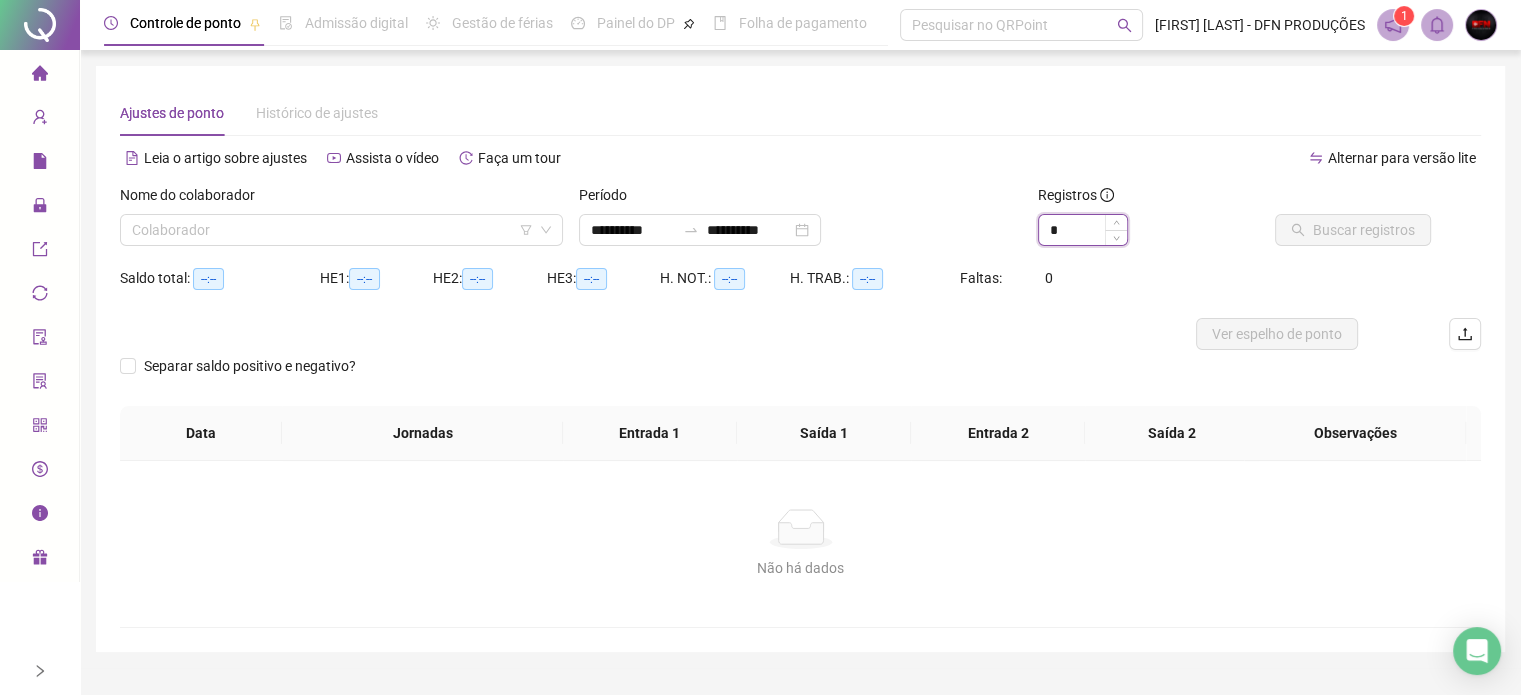 click on "*" at bounding box center (1083, 230) 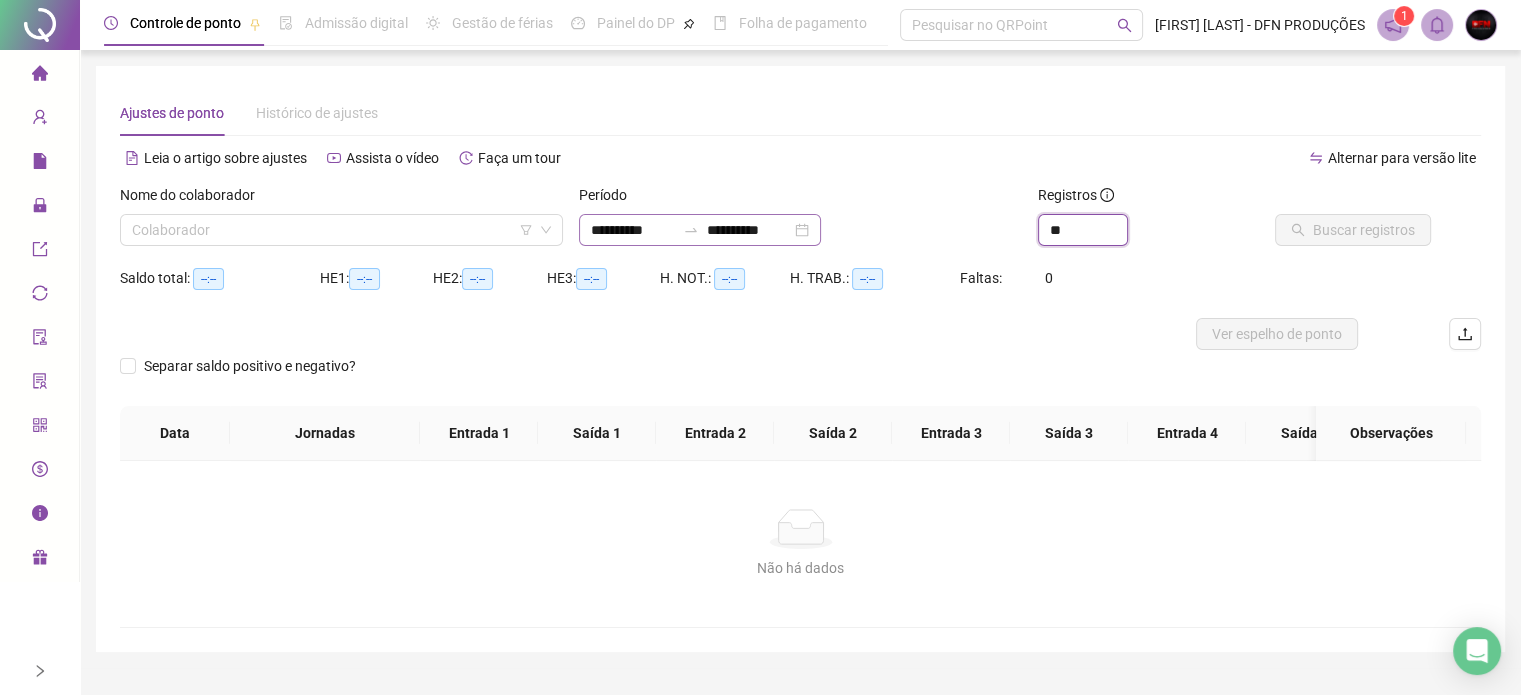 click on "**********" at bounding box center [700, 230] 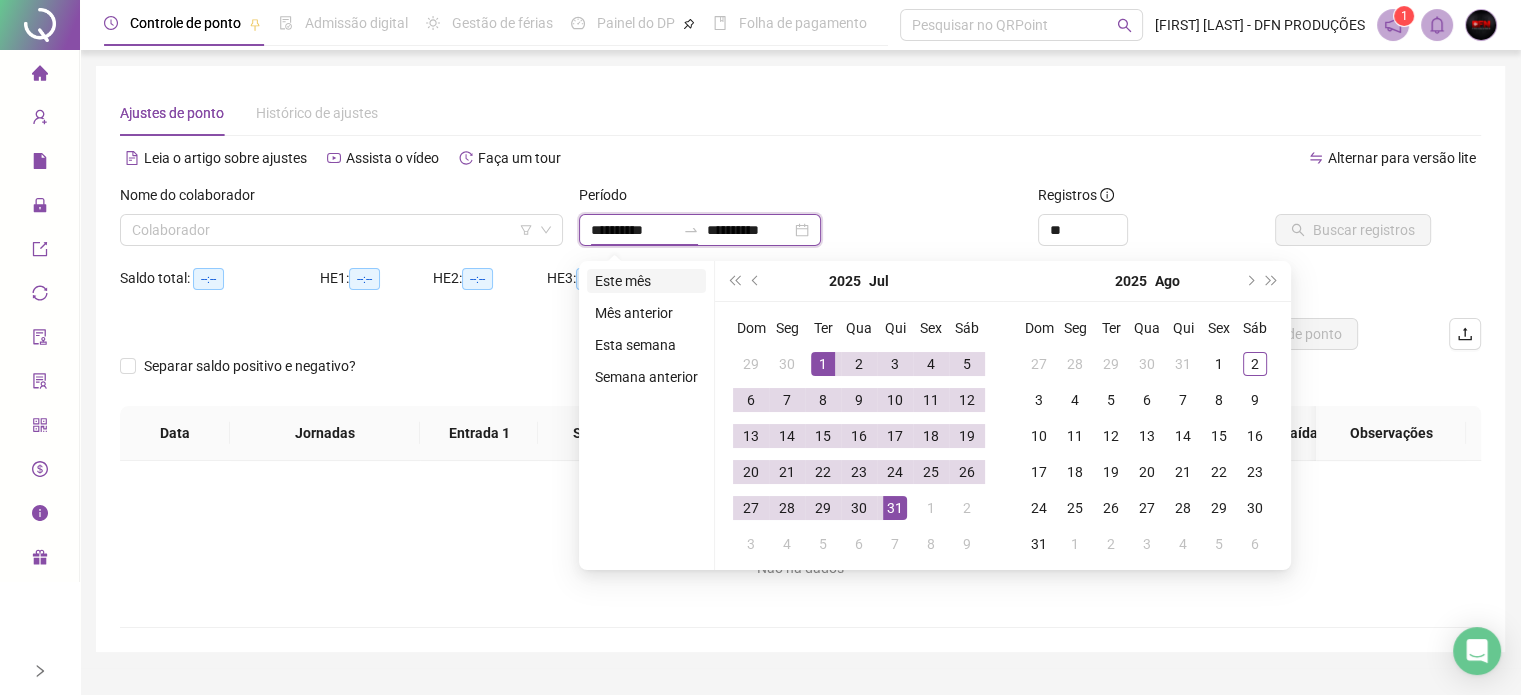 type on "**********" 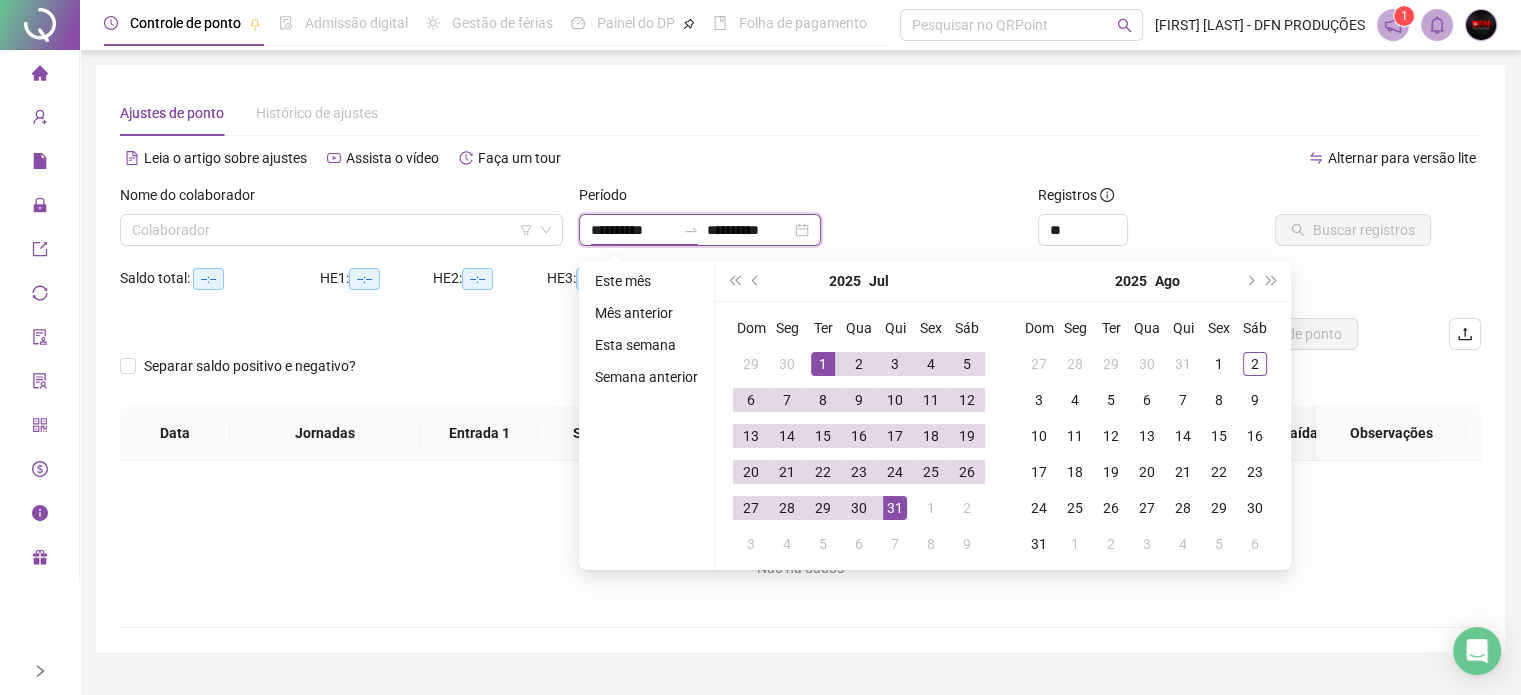 type on "**********" 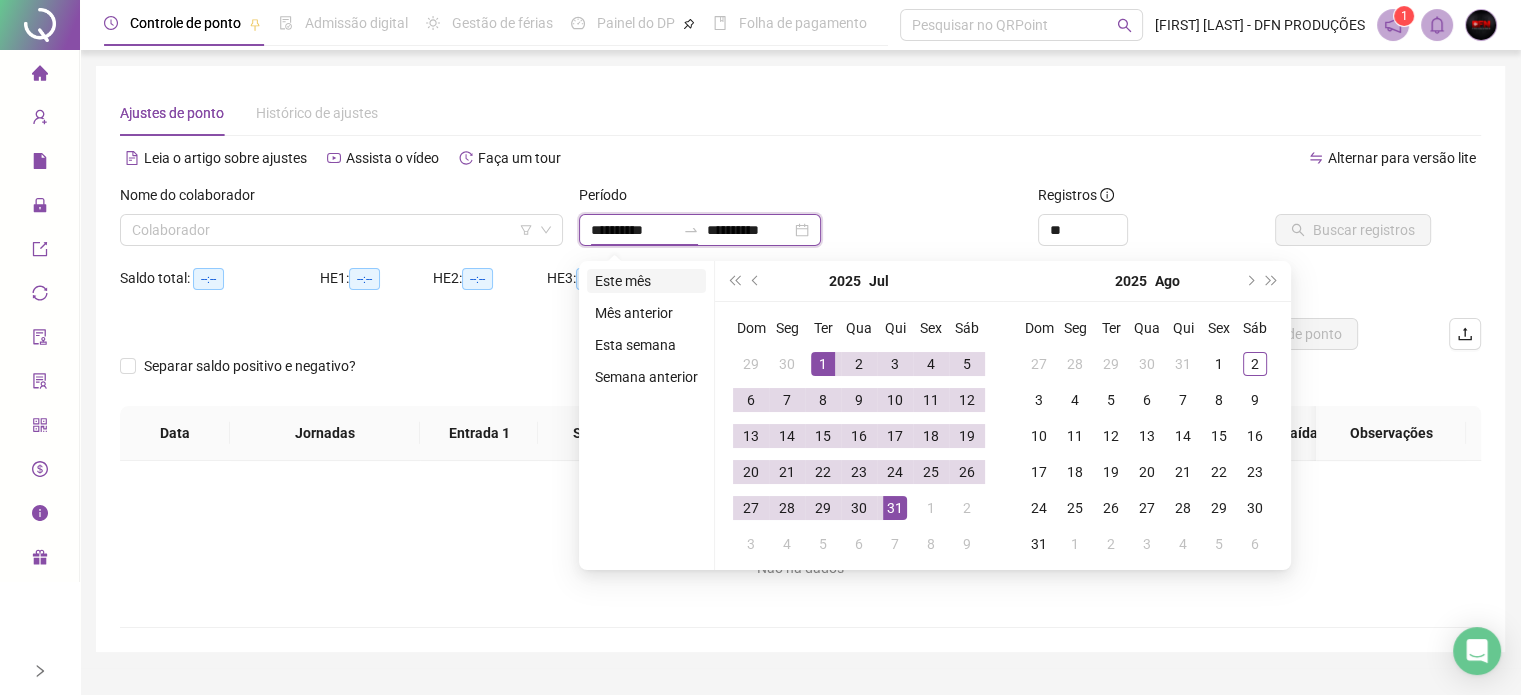 type on "**********" 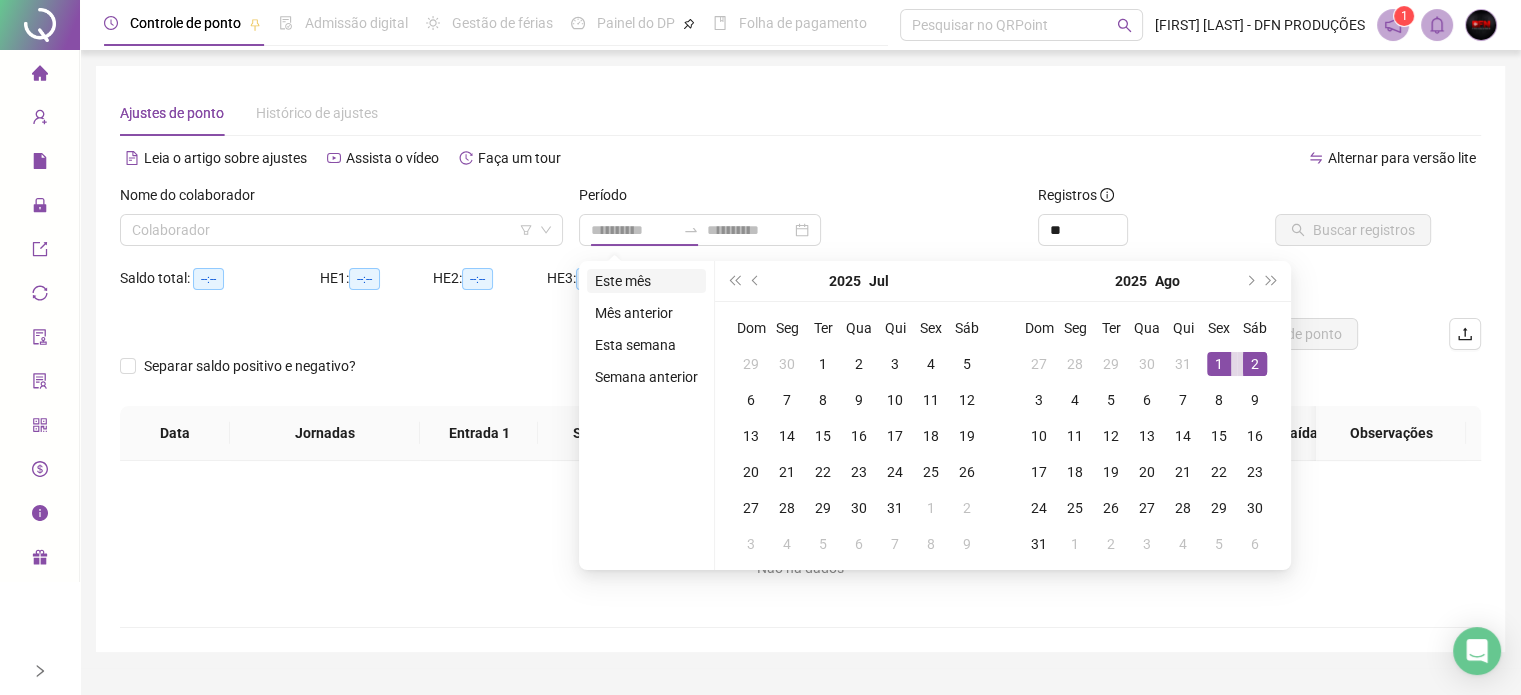 click on "Este mês" at bounding box center (646, 281) 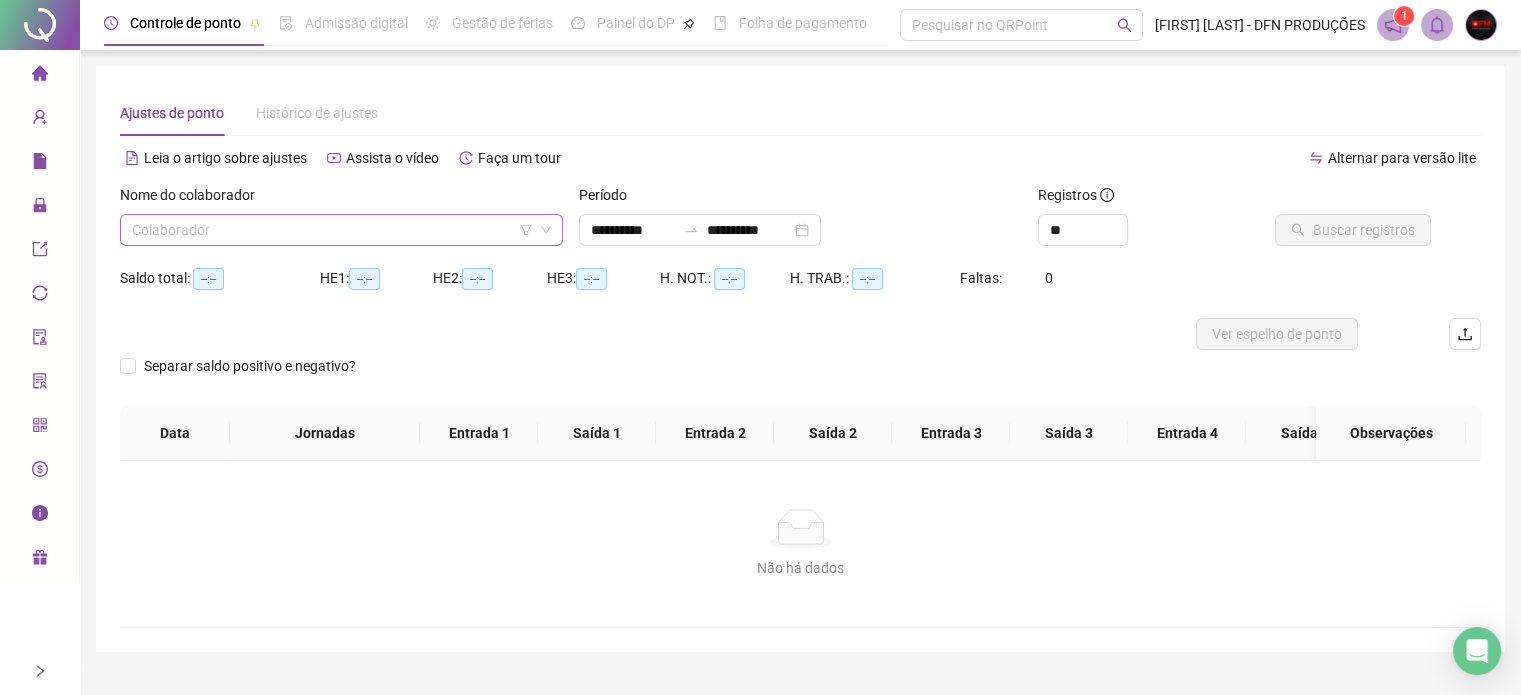 click at bounding box center [332, 230] 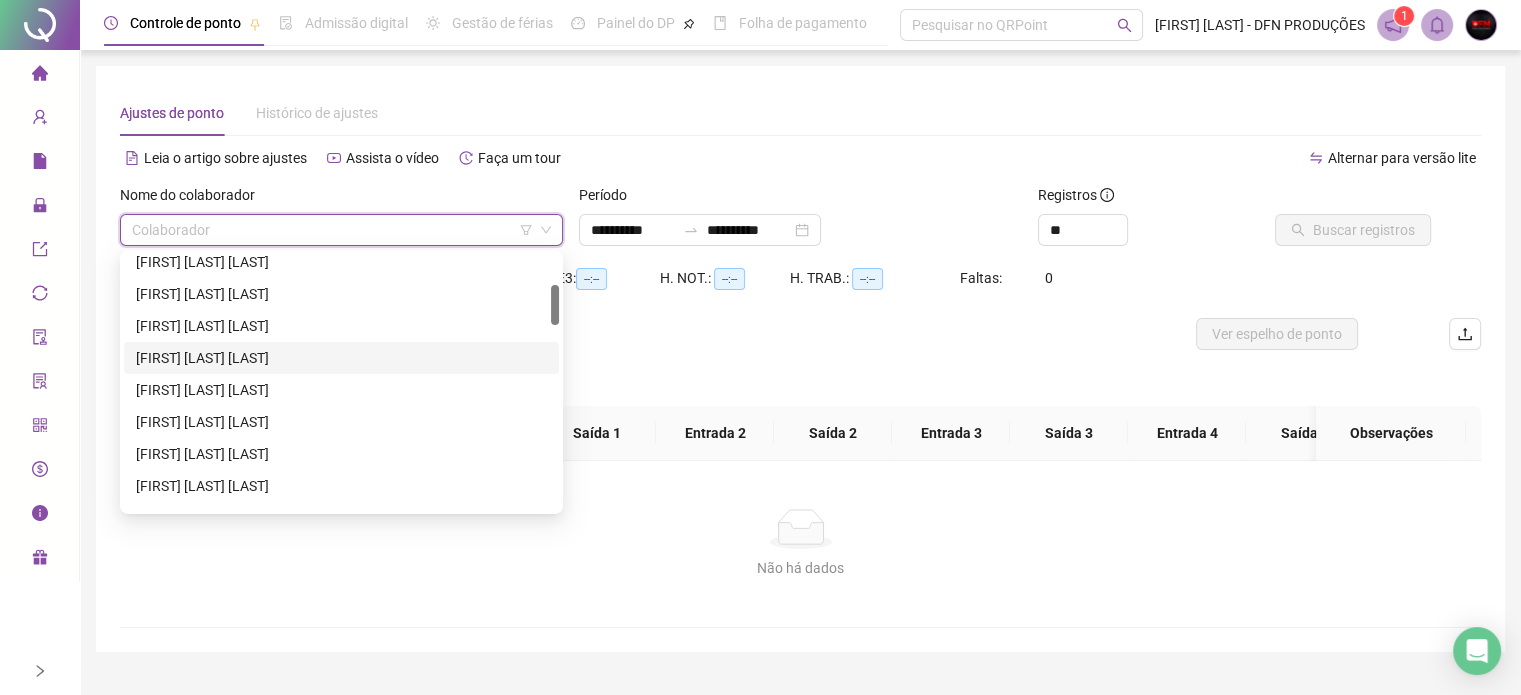 scroll, scrollTop: 300, scrollLeft: 0, axis: vertical 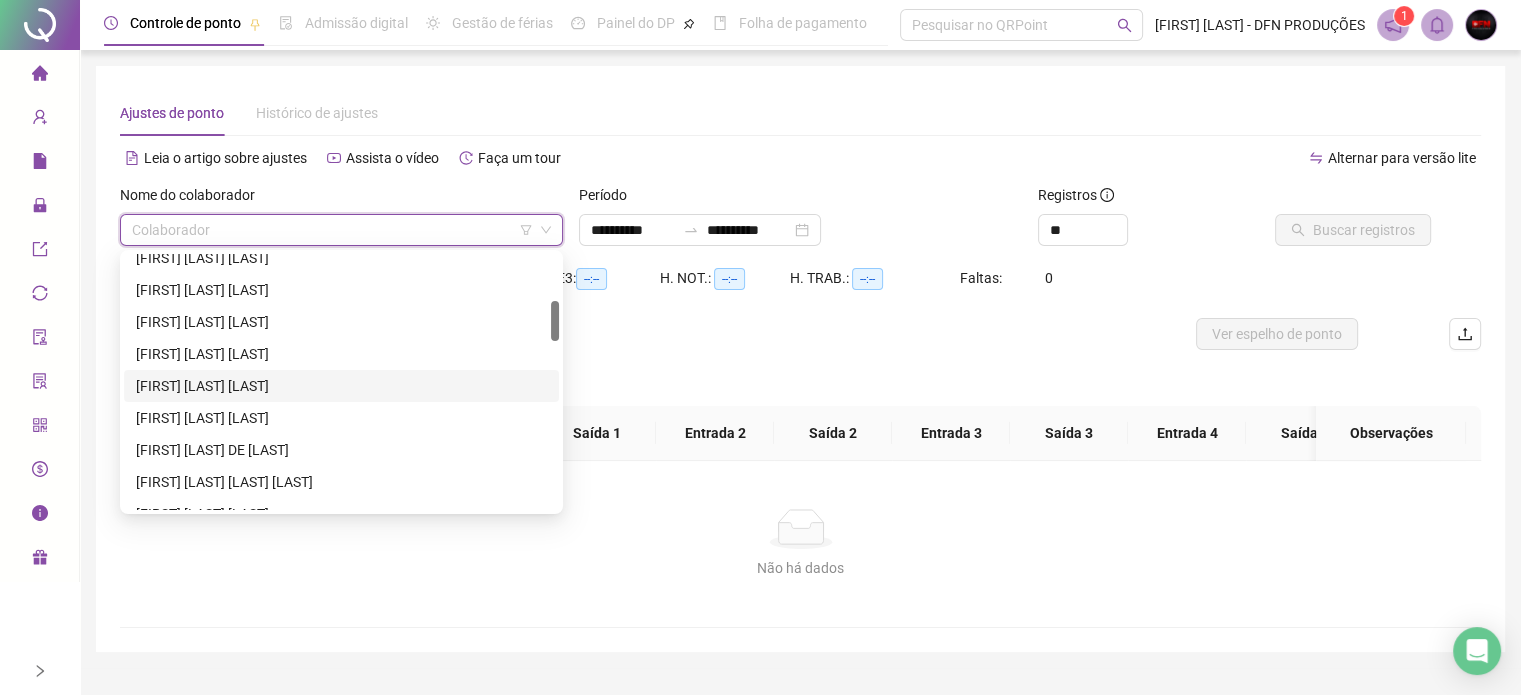 click on "[FIRST] [LAST] [LAST]" at bounding box center [341, 386] 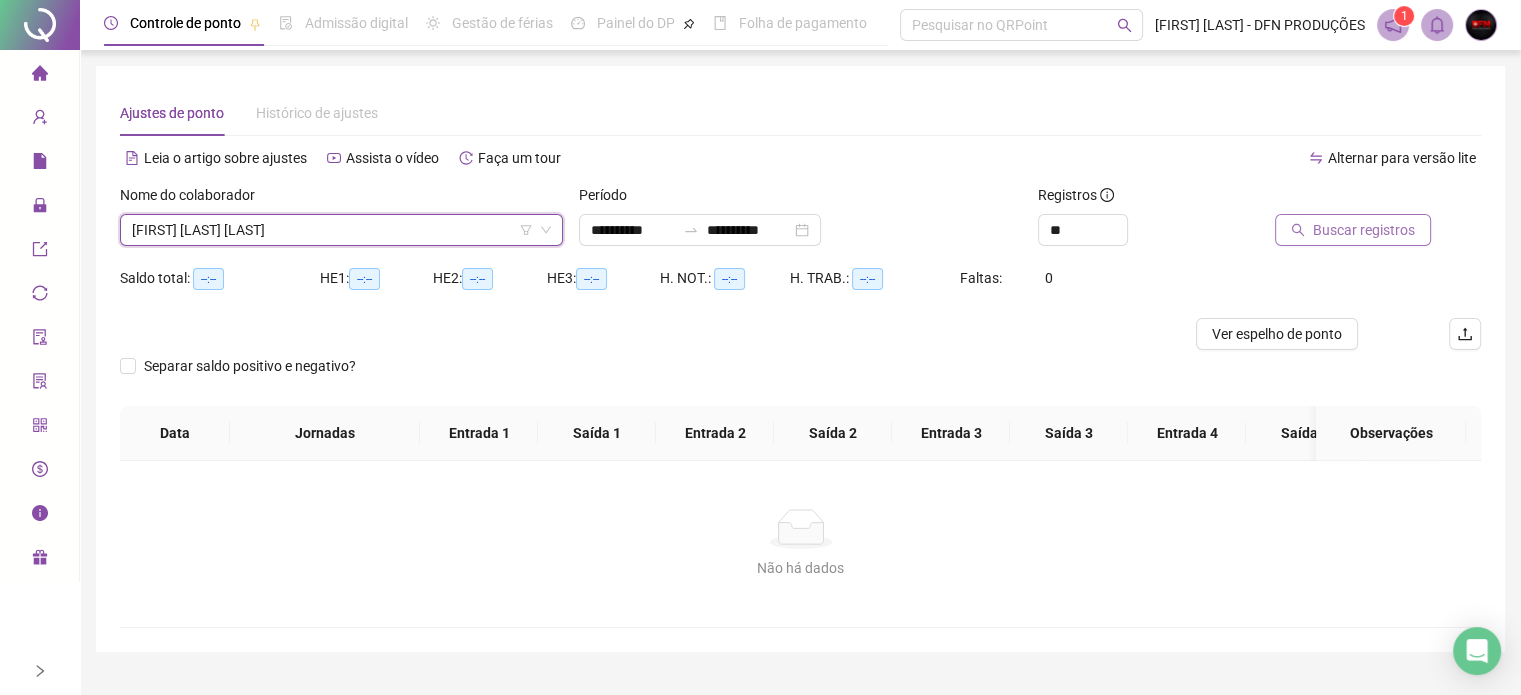 click on "Buscar registros" at bounding box center (1364, 230) 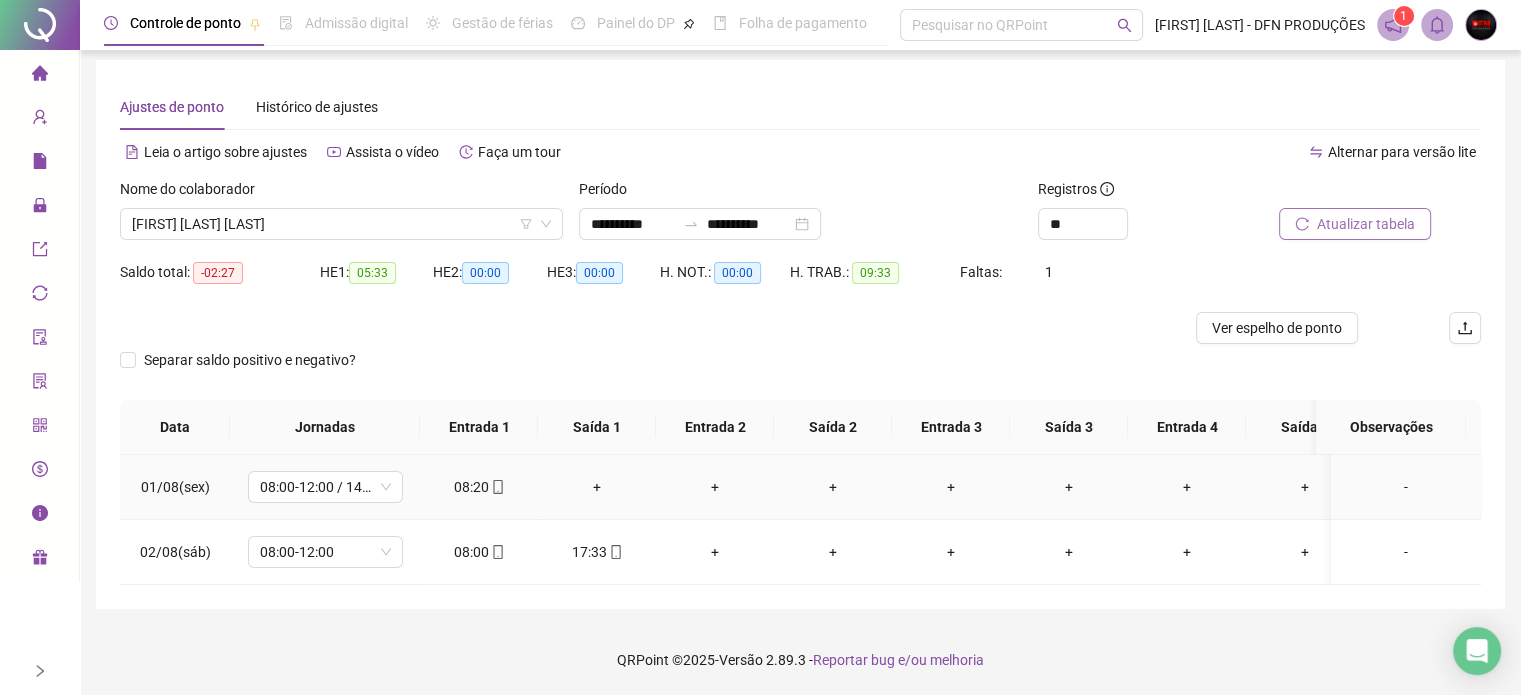 scroll, scrollTop: 20, scrollLeft: 0, axis: vertical 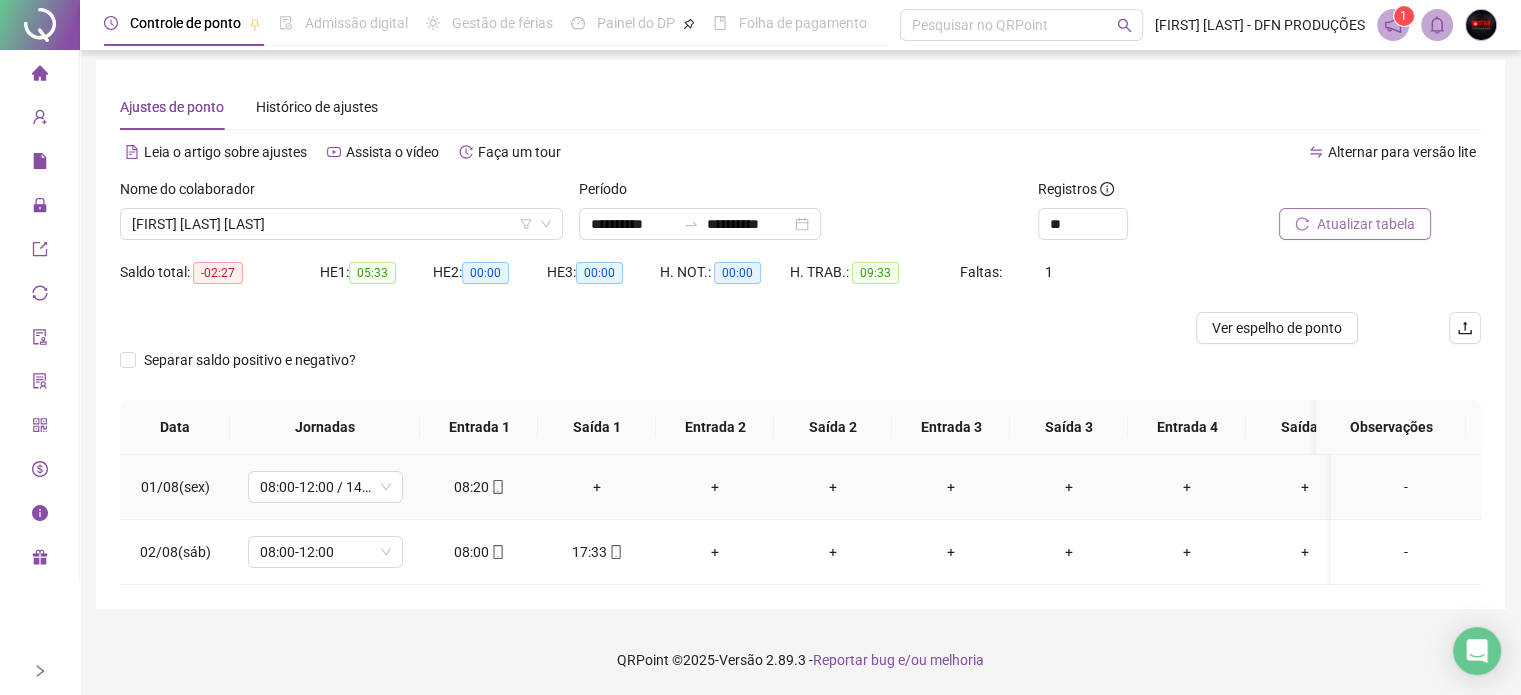 click on "+" at bounding box center (597, 487) 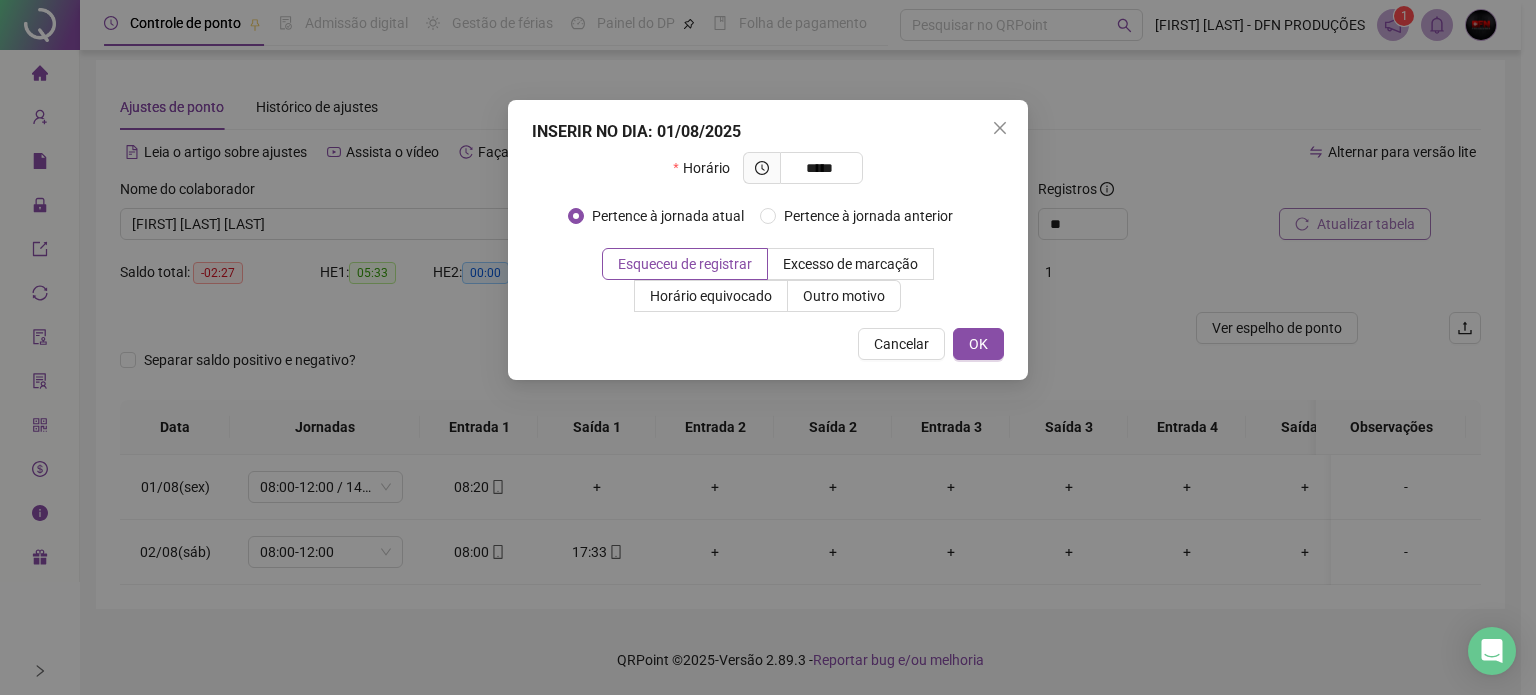 type on "*****" 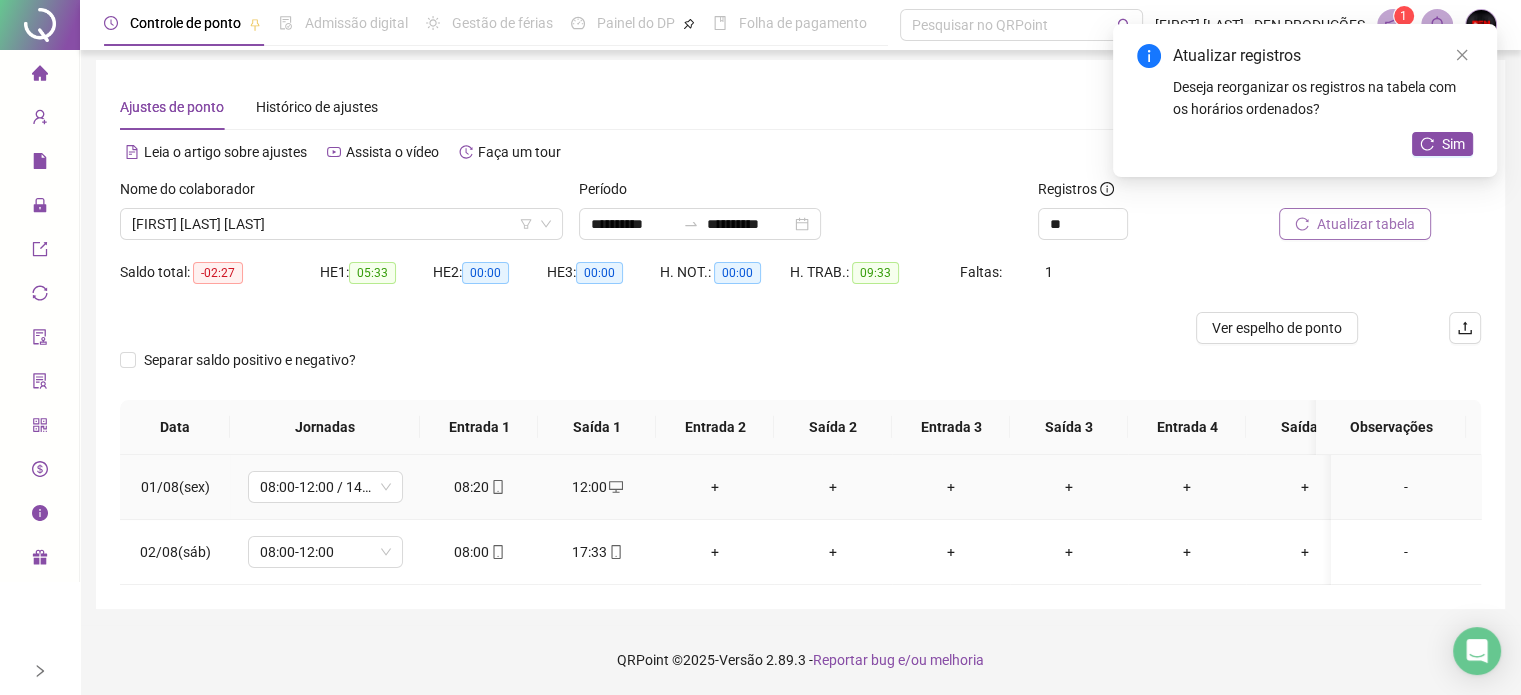 click on "+" at bounding box center [715, 487] 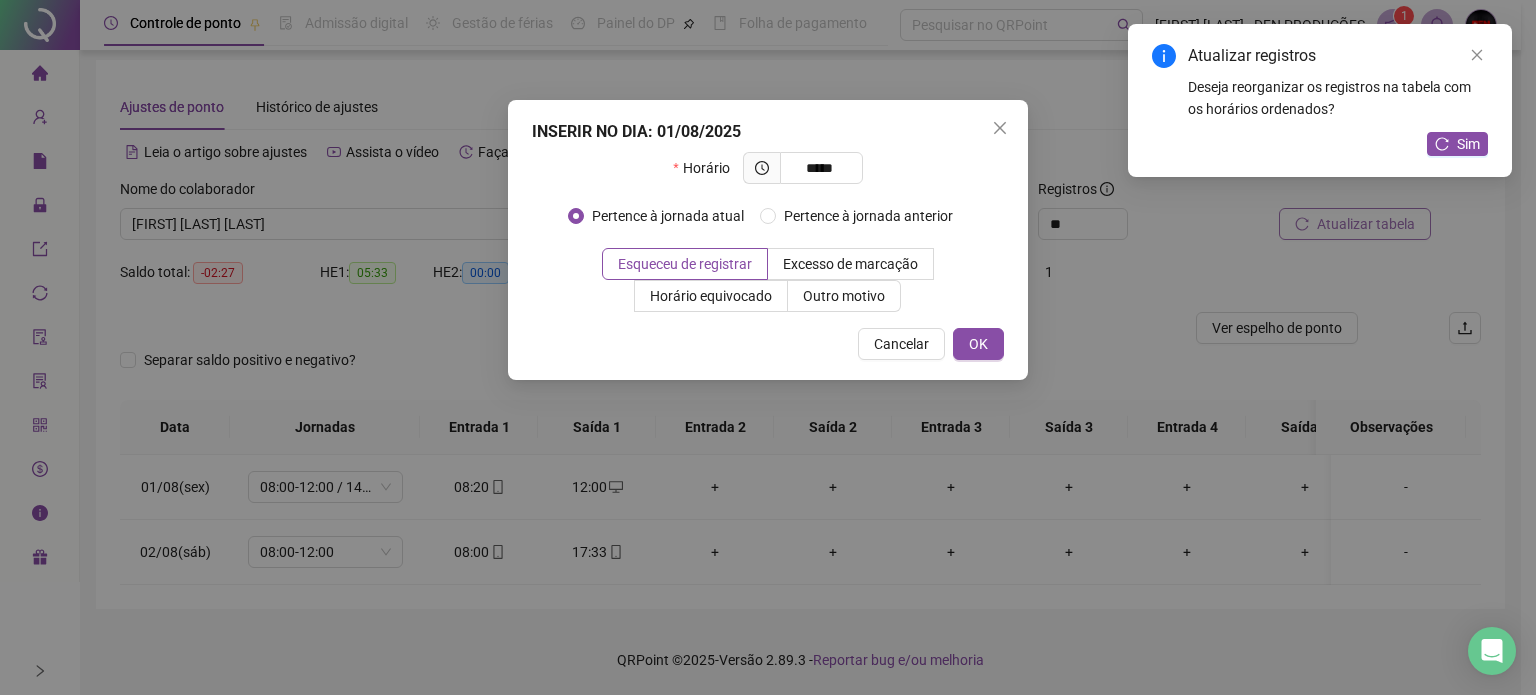 type on "*****" 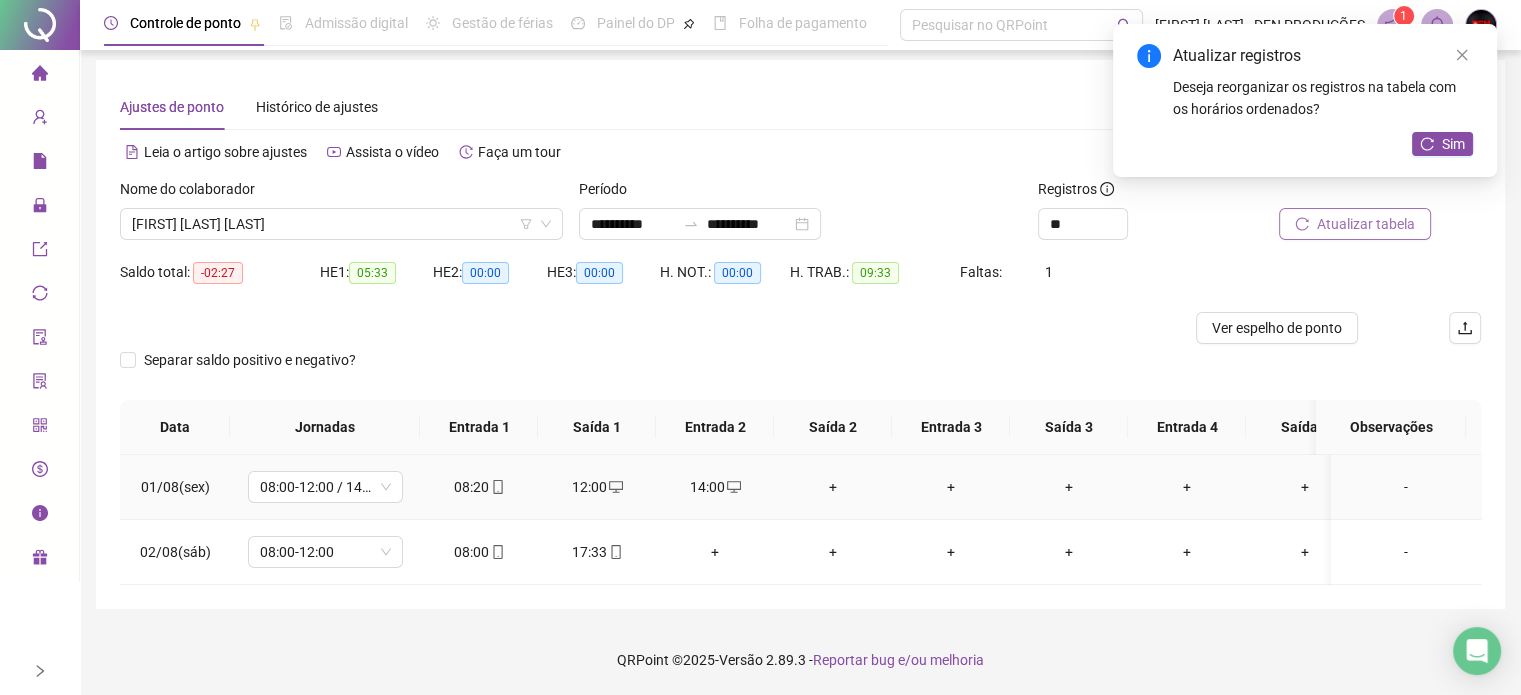 click on "+" at bounding box center (833, 487) 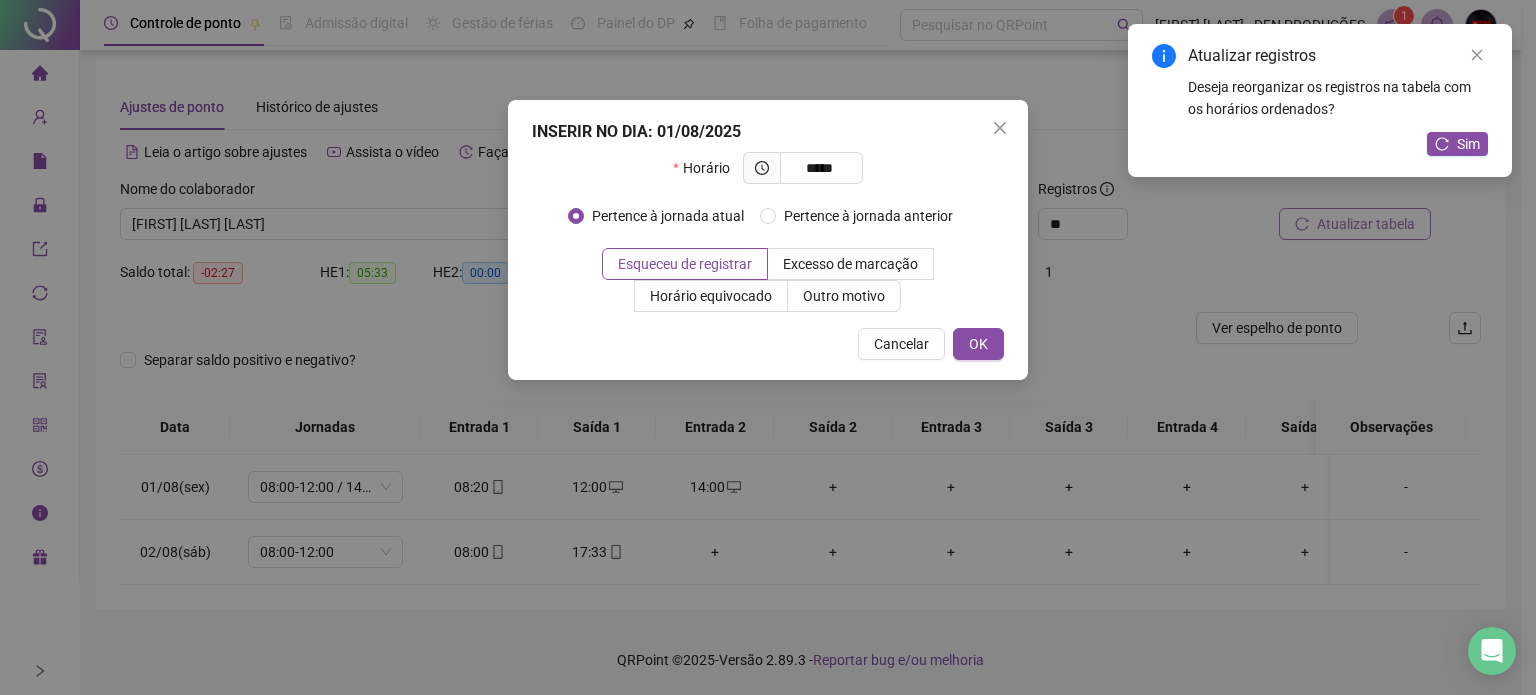 type on "*****" 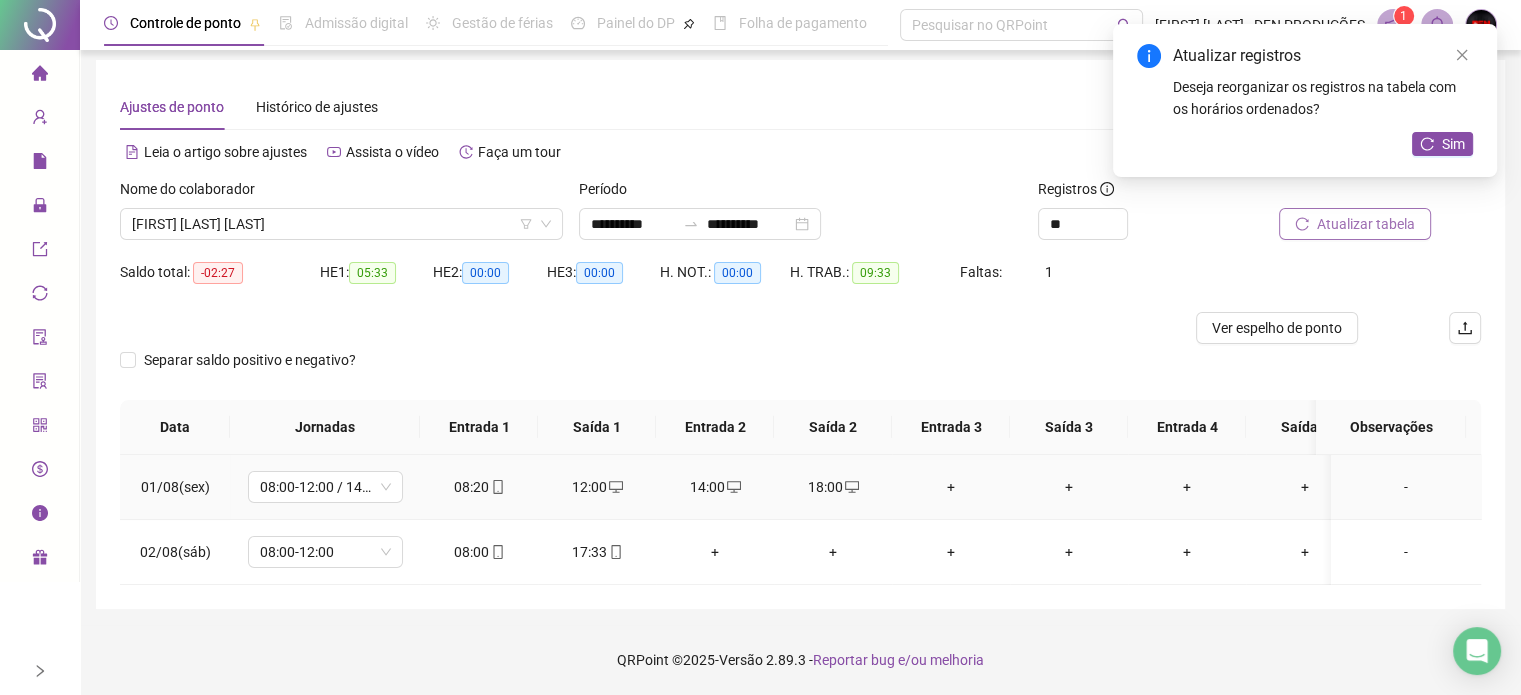 click on "+" at bounding box center (951, 487) 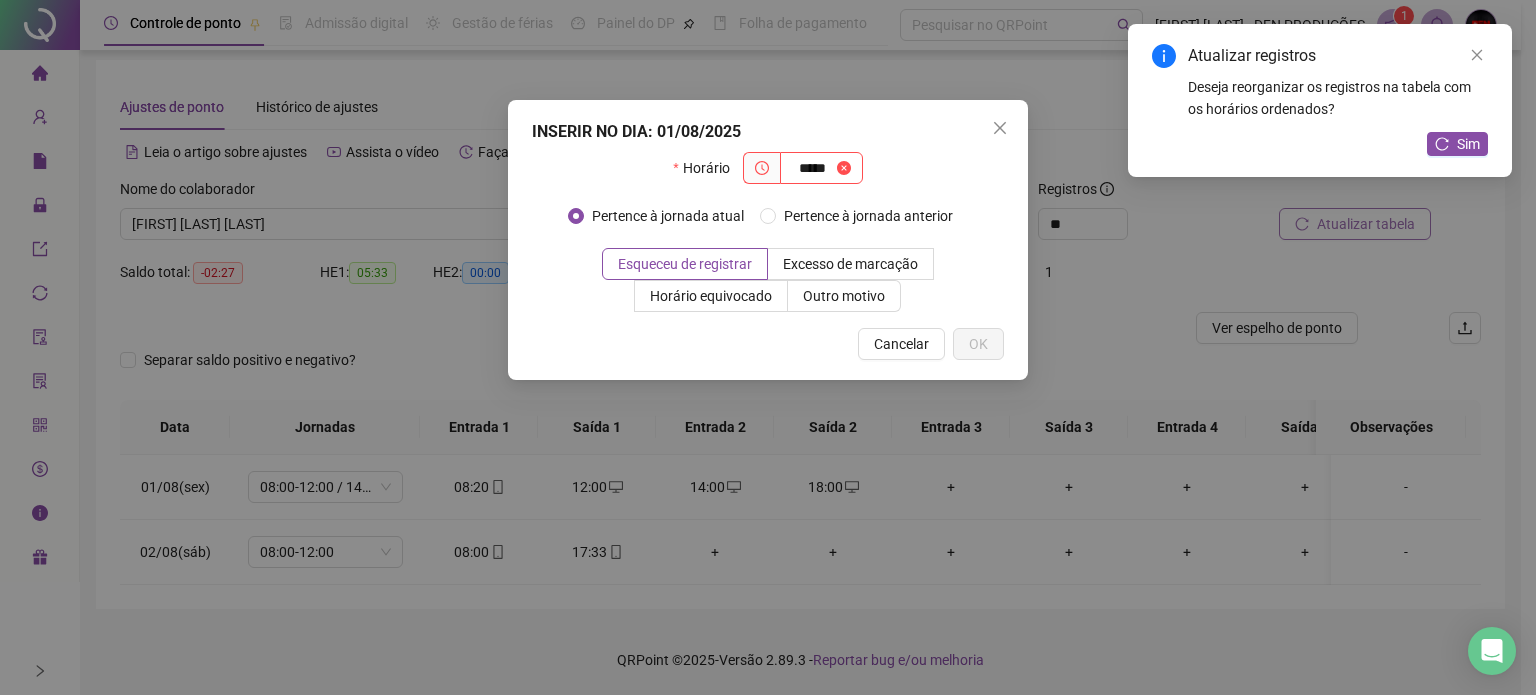 type on "*****" 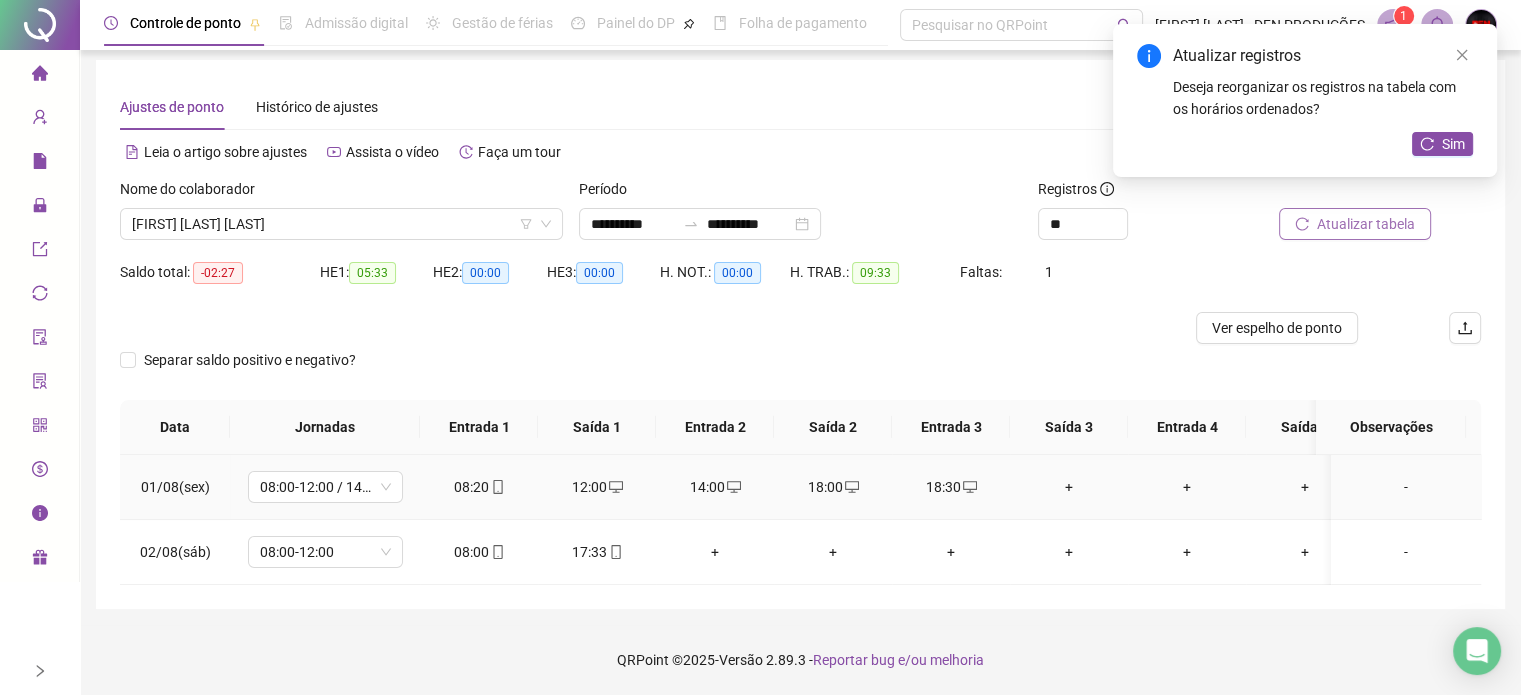 click on "+" at bounding box center (1069, 487) 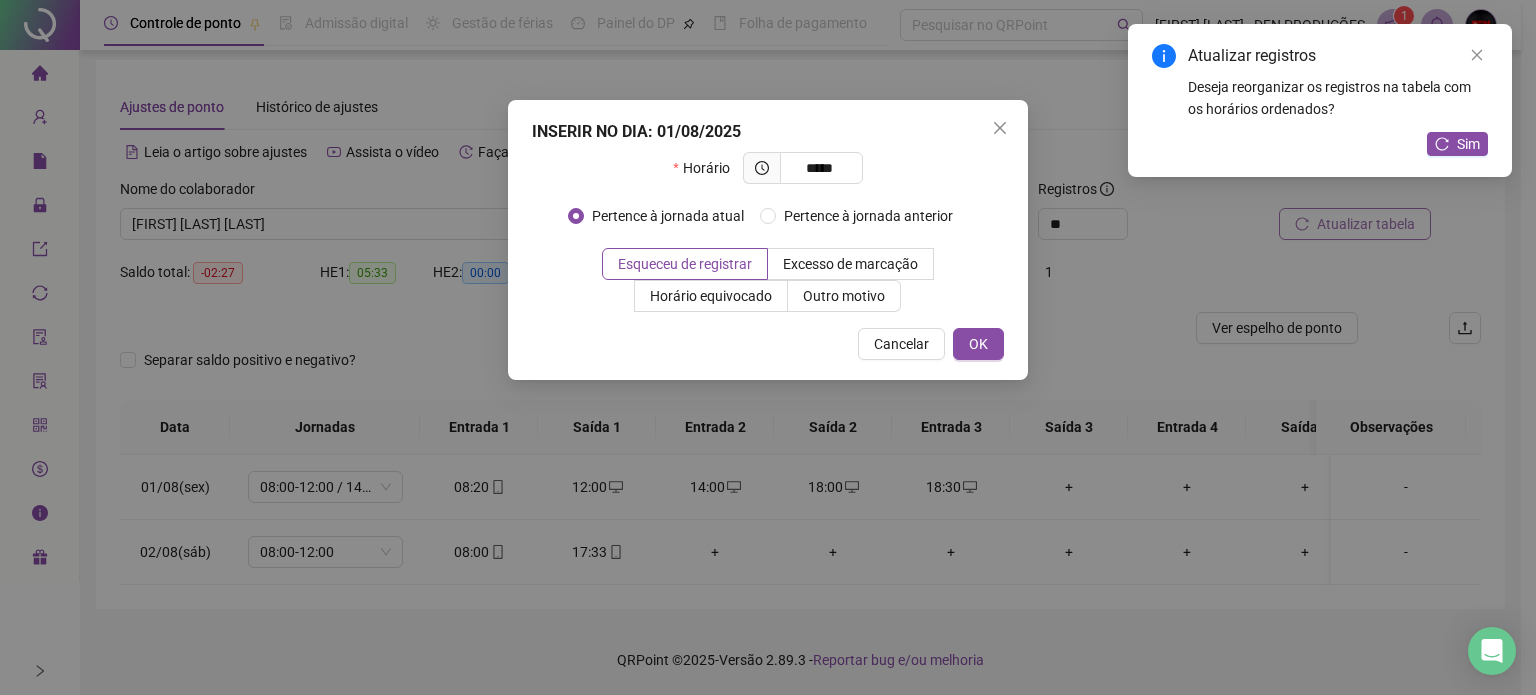 type on "*****" 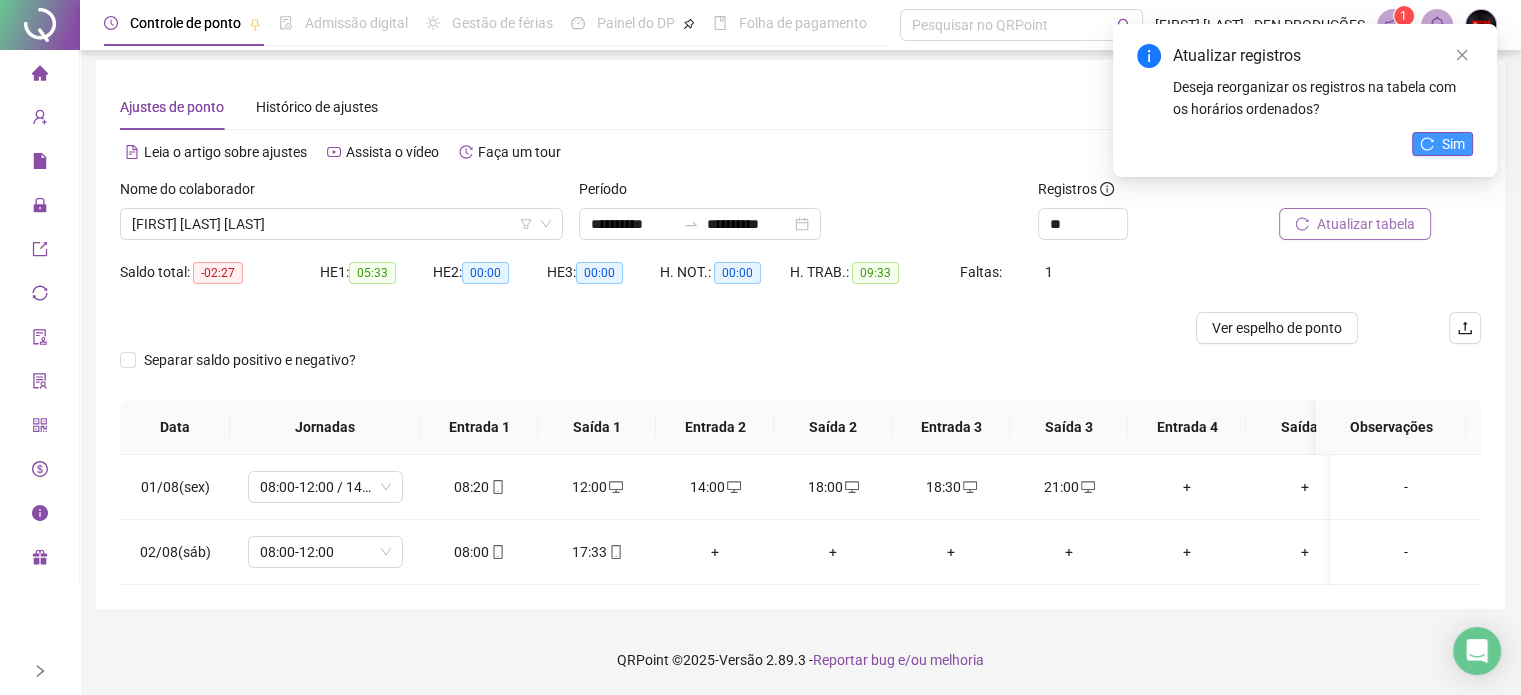 click on "Sim" at bounding box center (1442, 144) 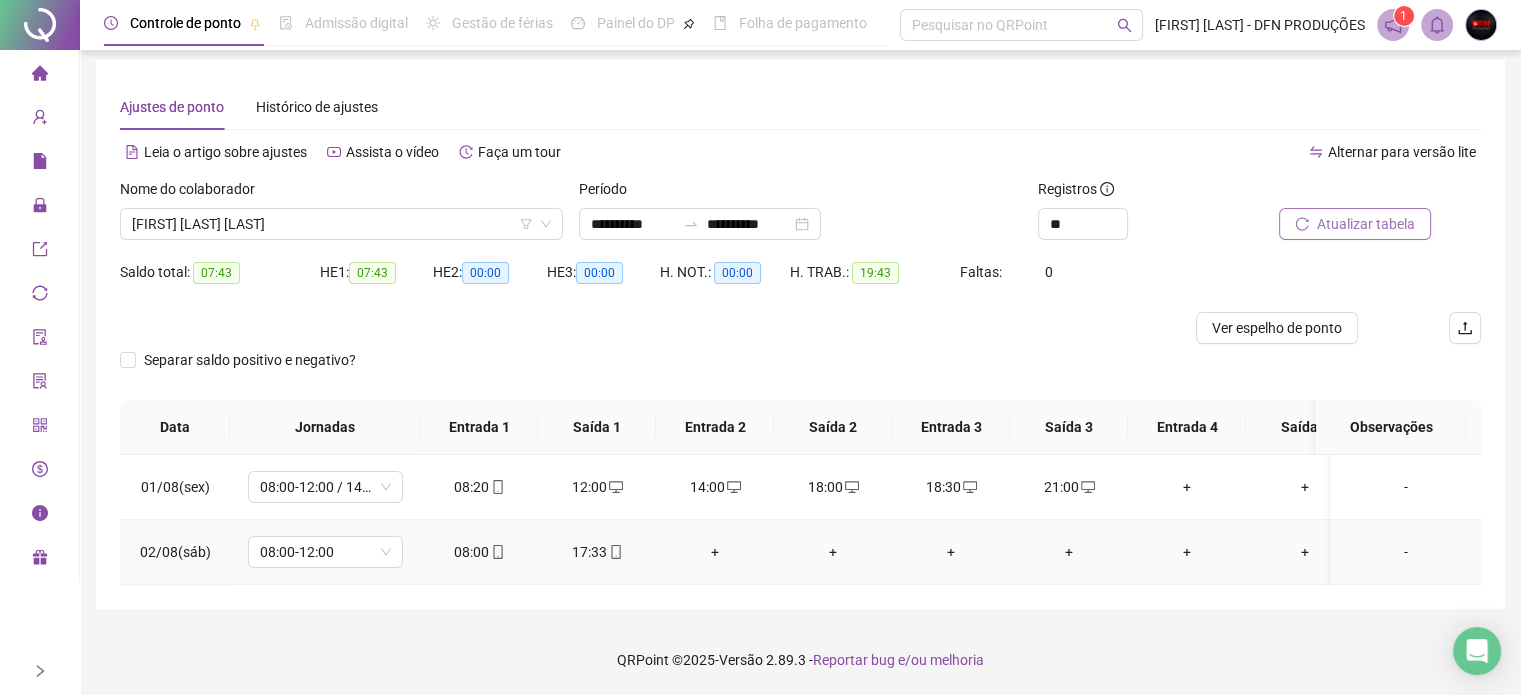 click on "+" at bounding box center (715, 552) 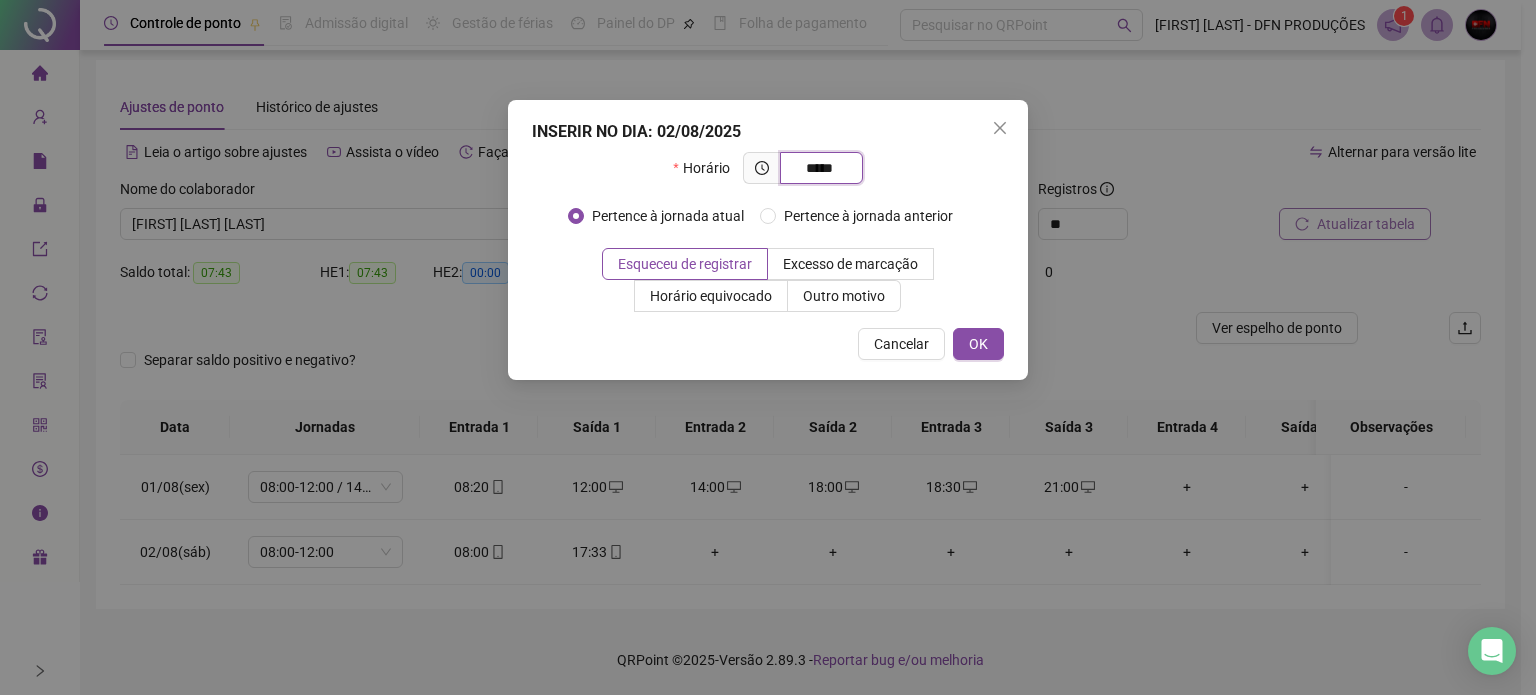 type on "*****" 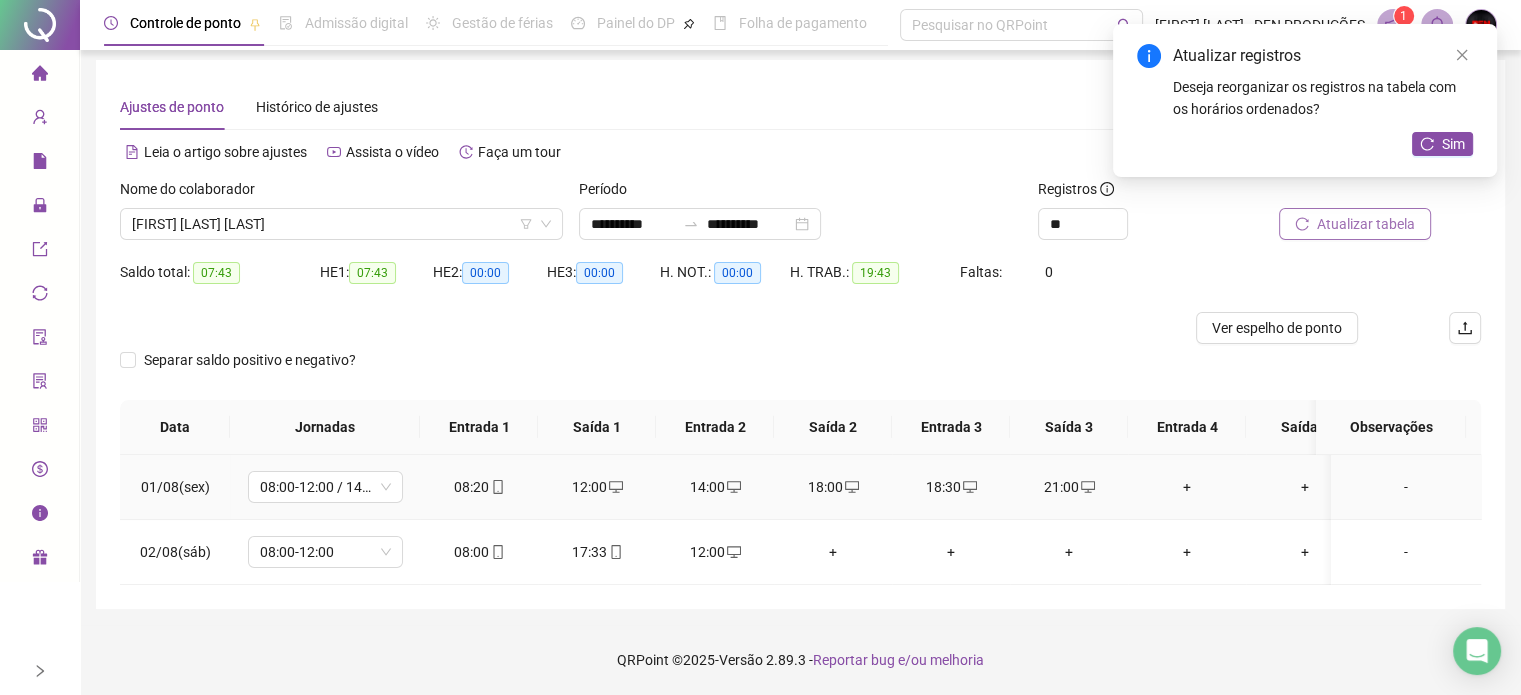 click 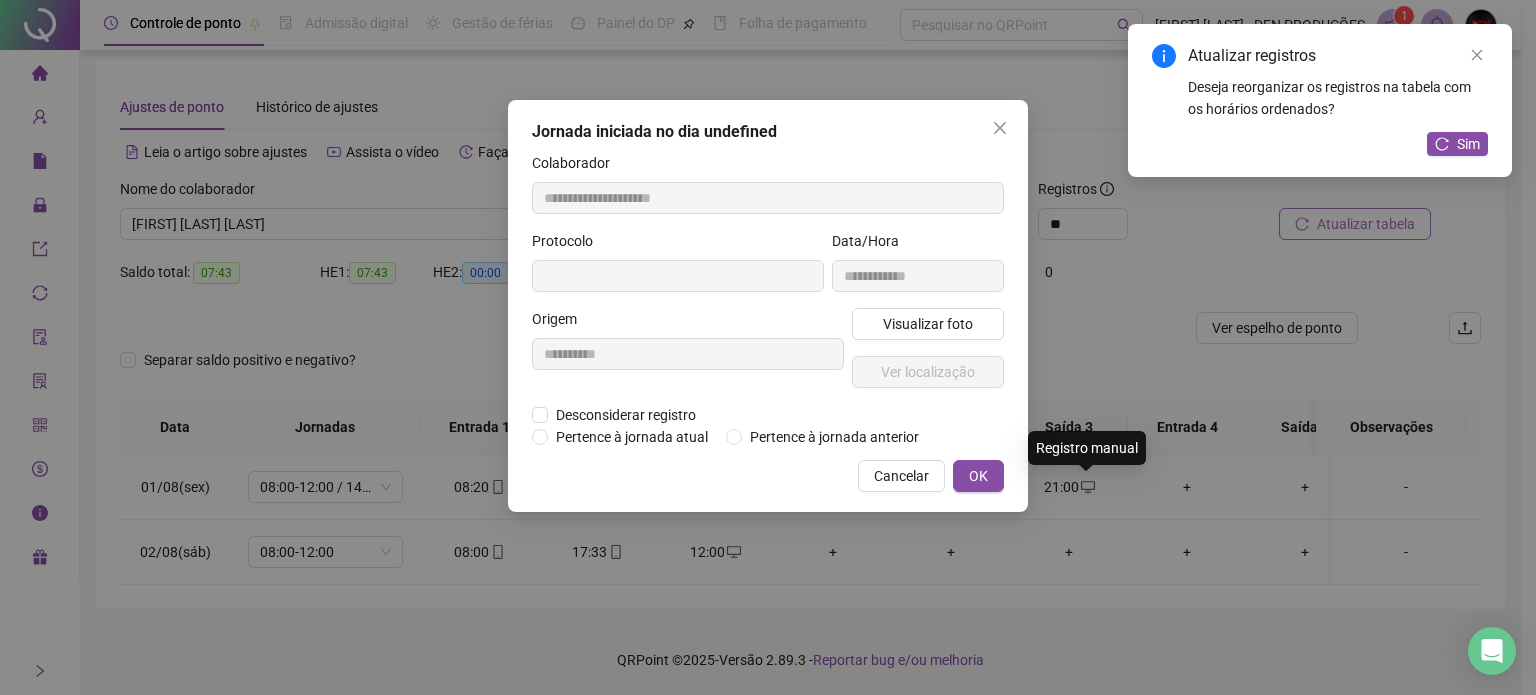 type on "**********" 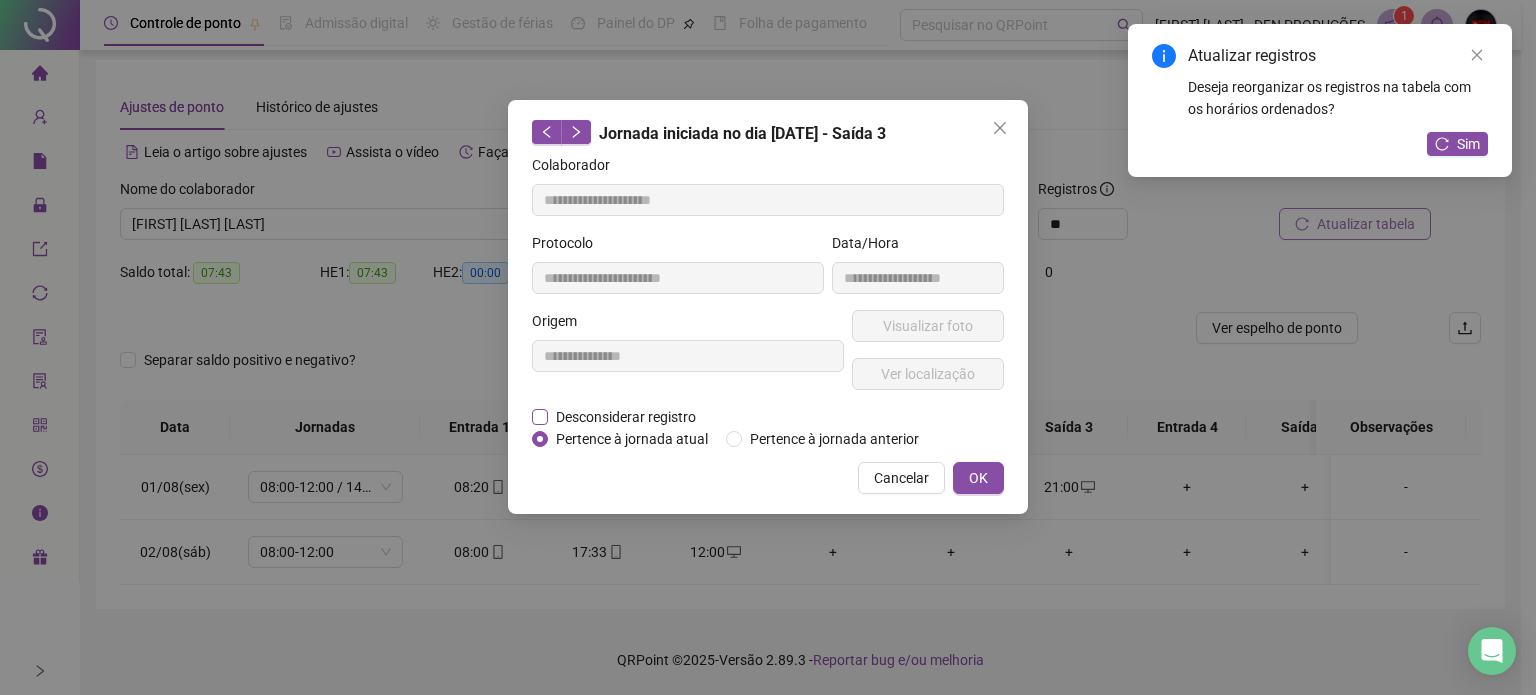 click on "Desconsiderar registro" at bounding box center [626, 417] 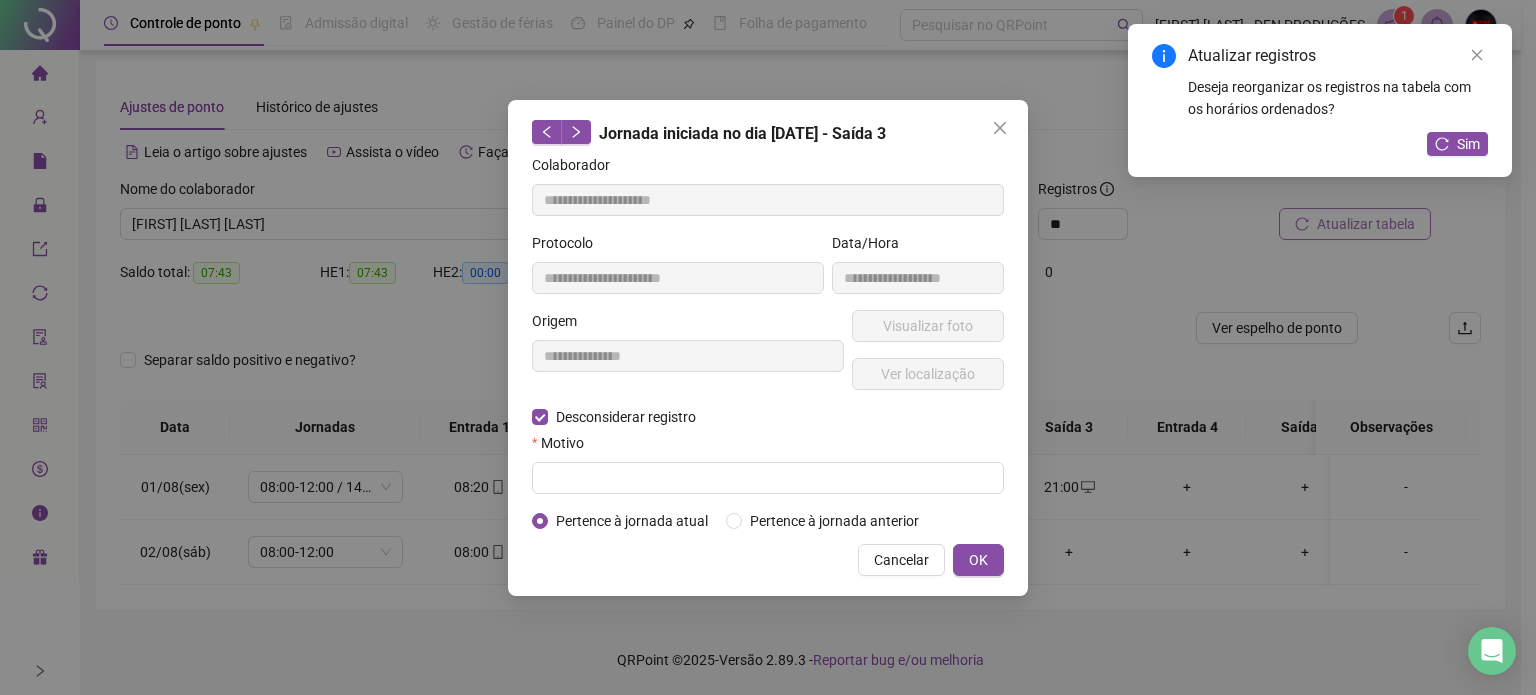 click on "Atualizar registros Deseja reorganizar os registros na tabela com os horários ordenados? Sim" at bounding box center [1320, 82] 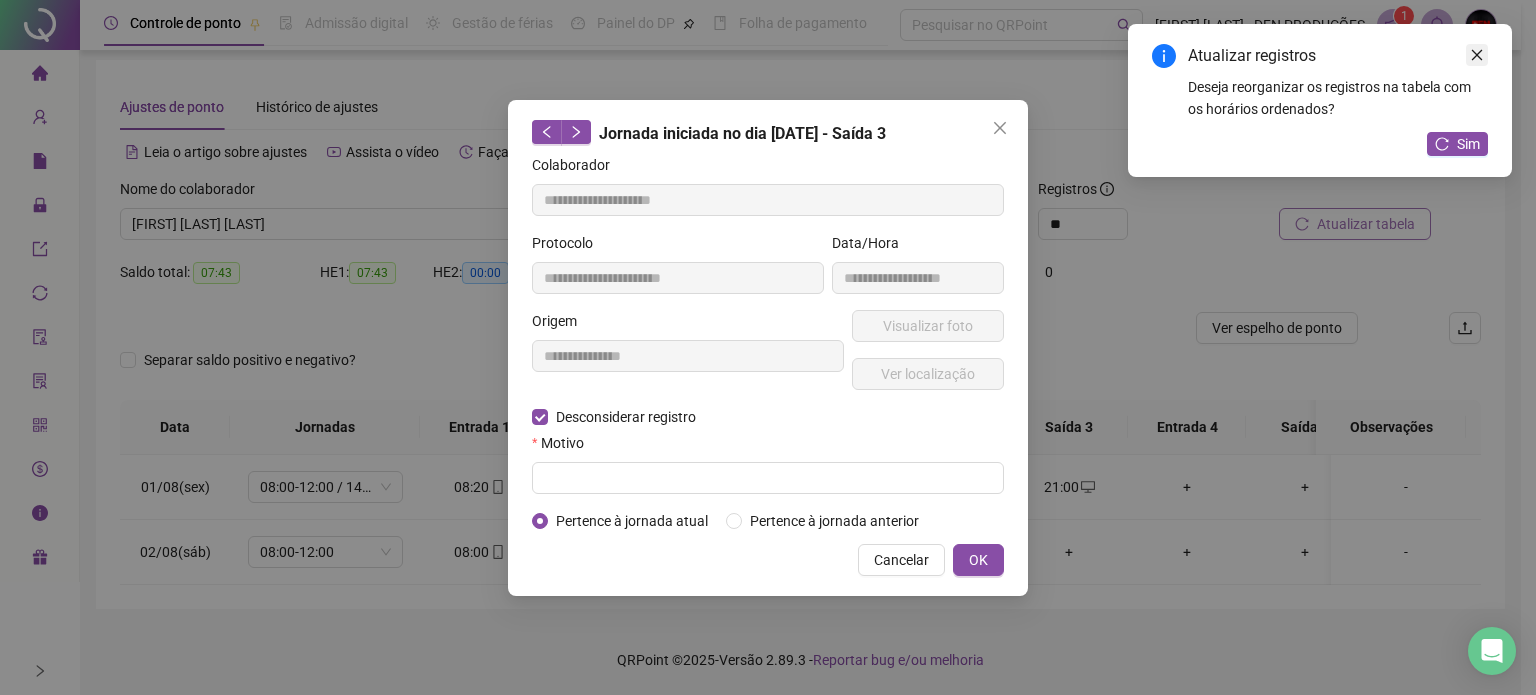 click 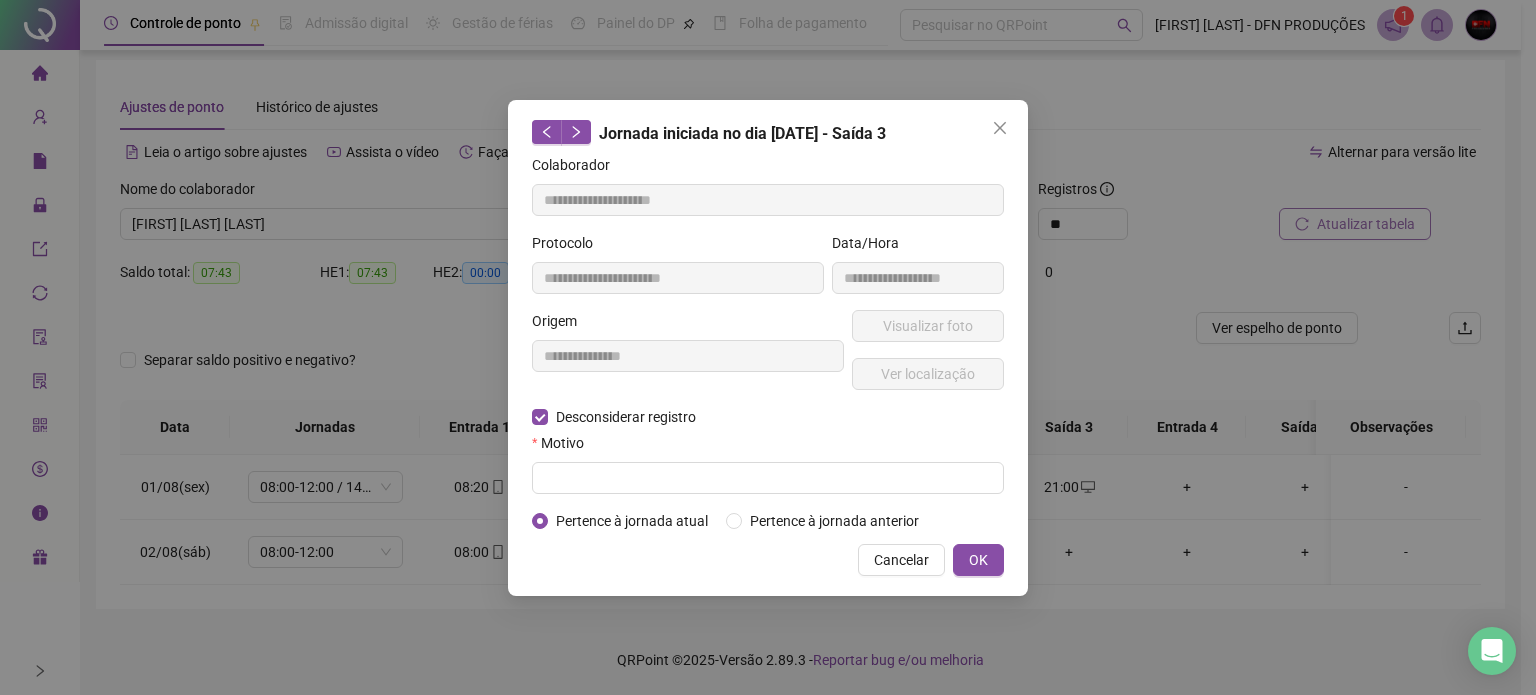 click on "Cancelar" at bounding box center (901, 560) 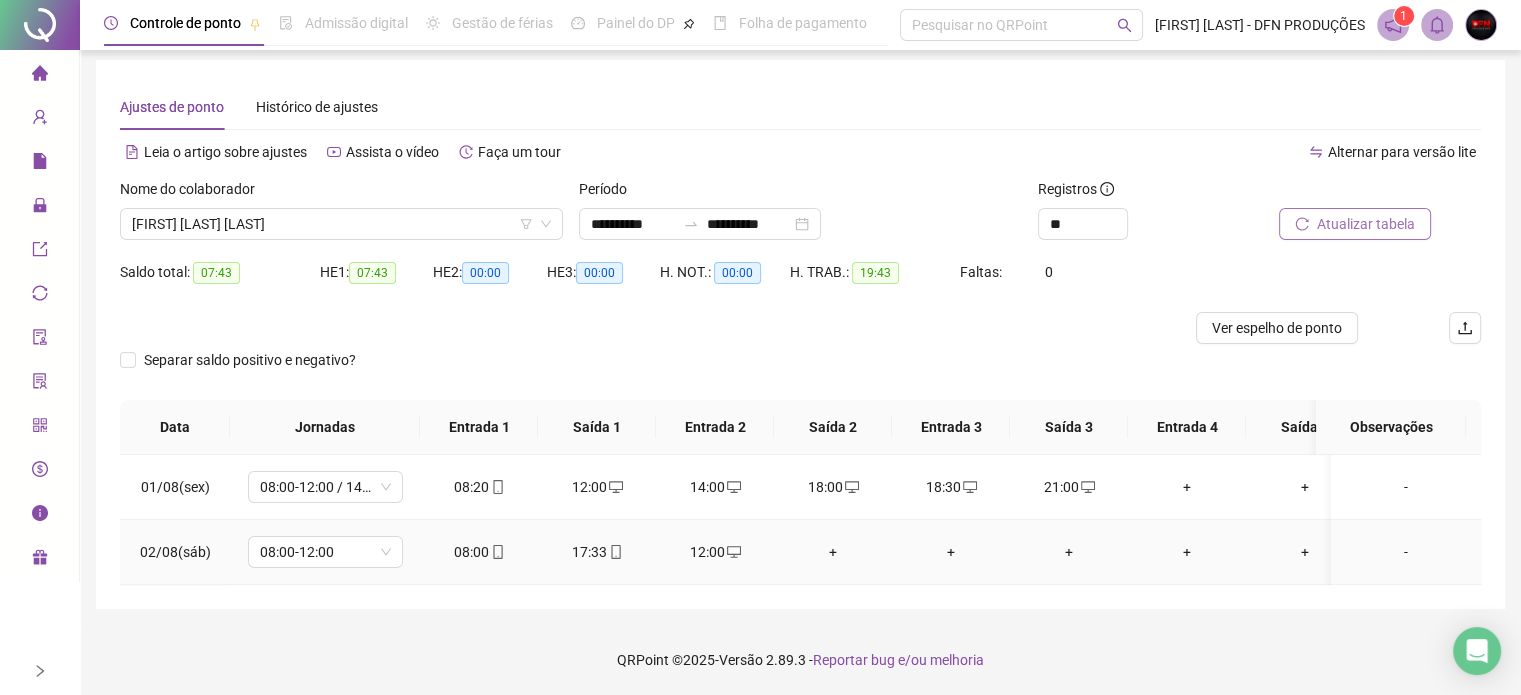 click on "+" at bounding box center (833, 552) 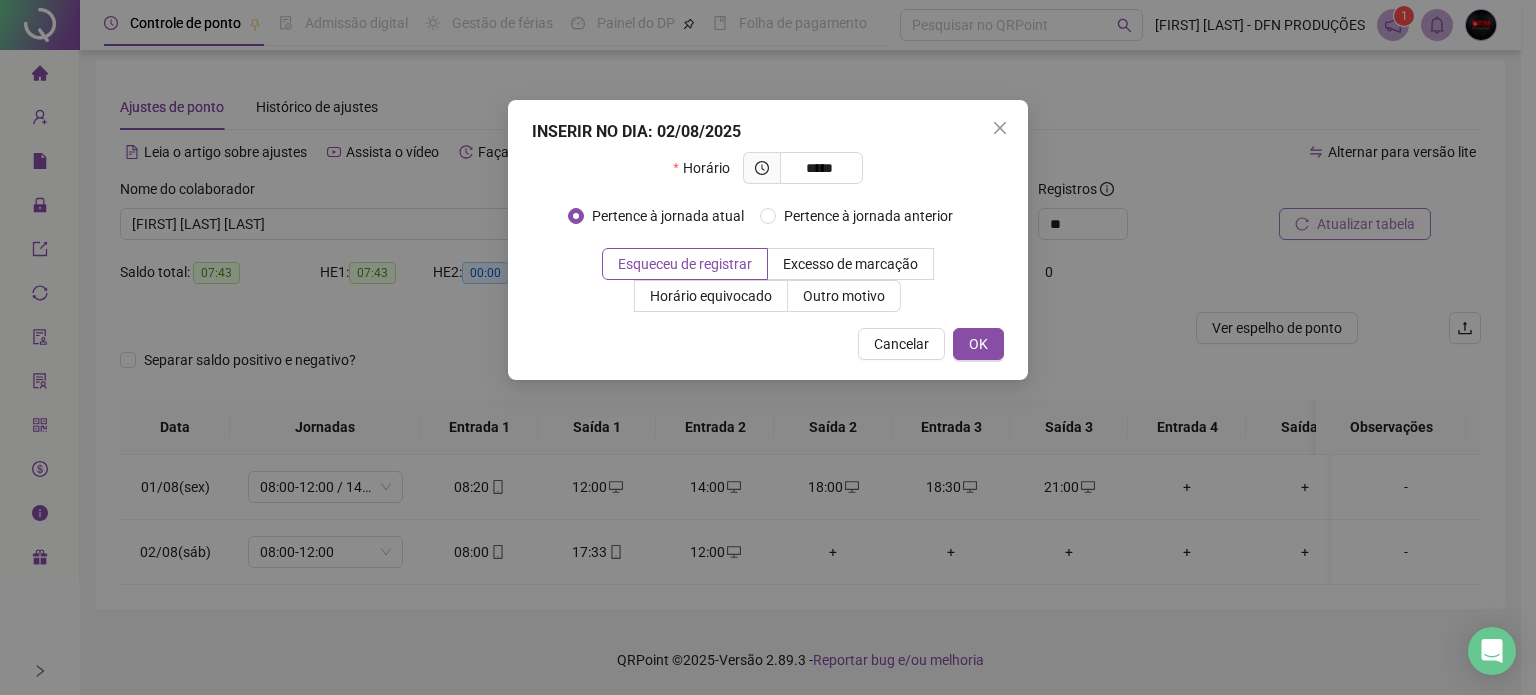 type on "*****" 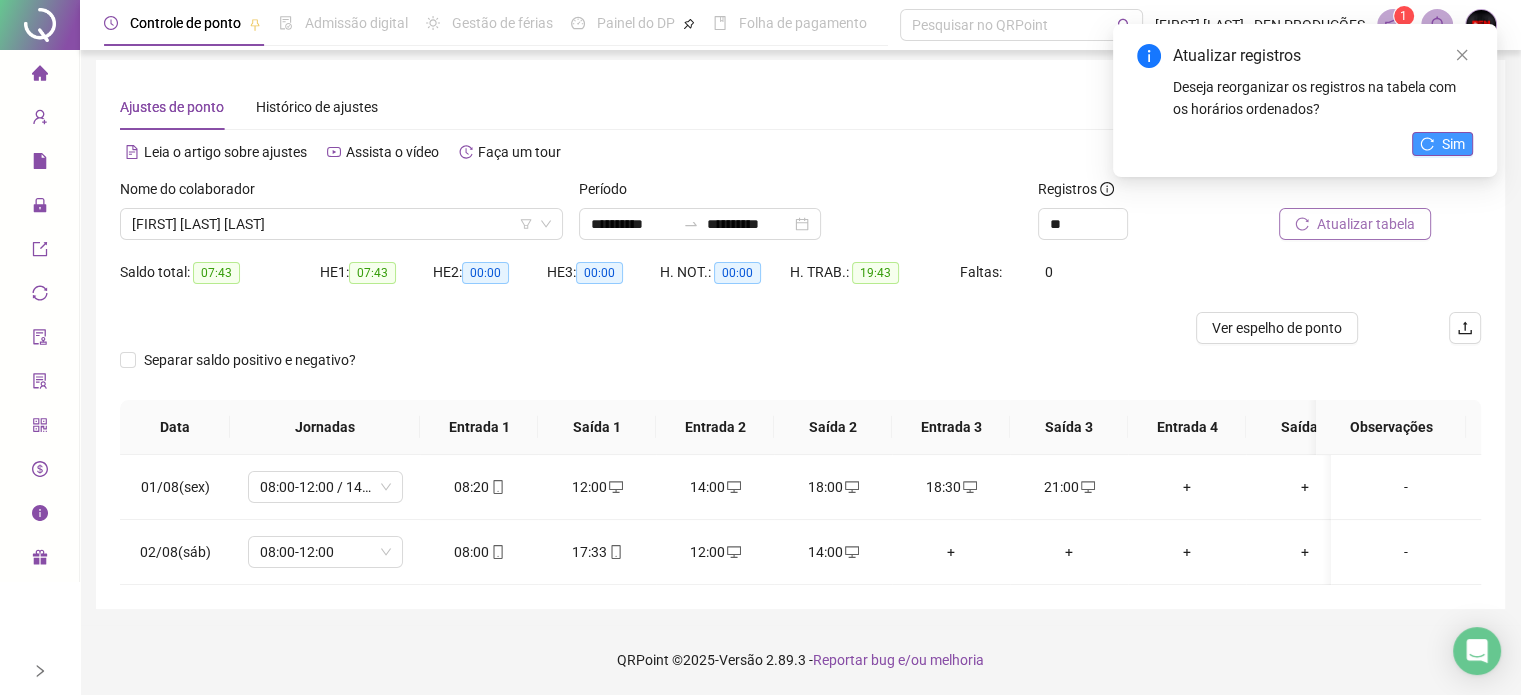 click on "Sim" at bounding box center [1442, 144] 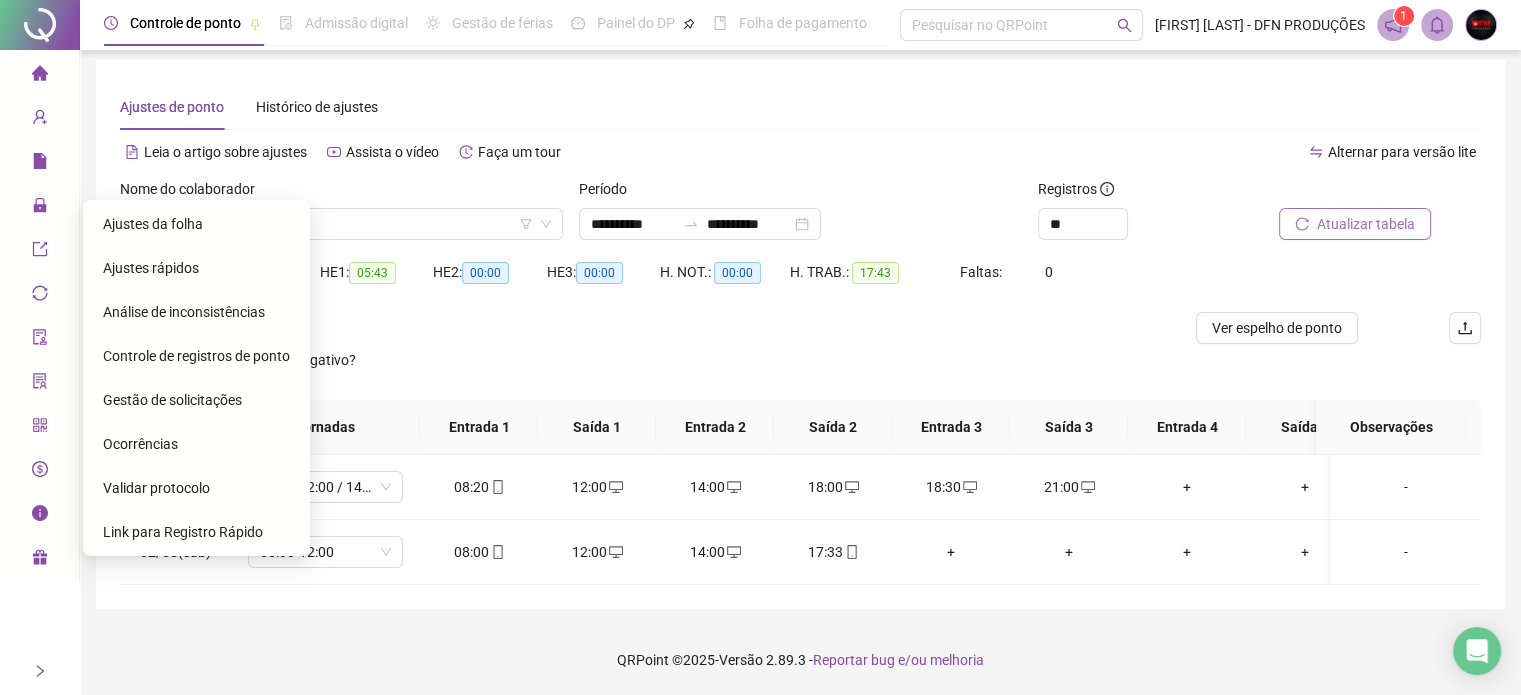 click on "Ajustes da folha" at bounding box center [153, 224] 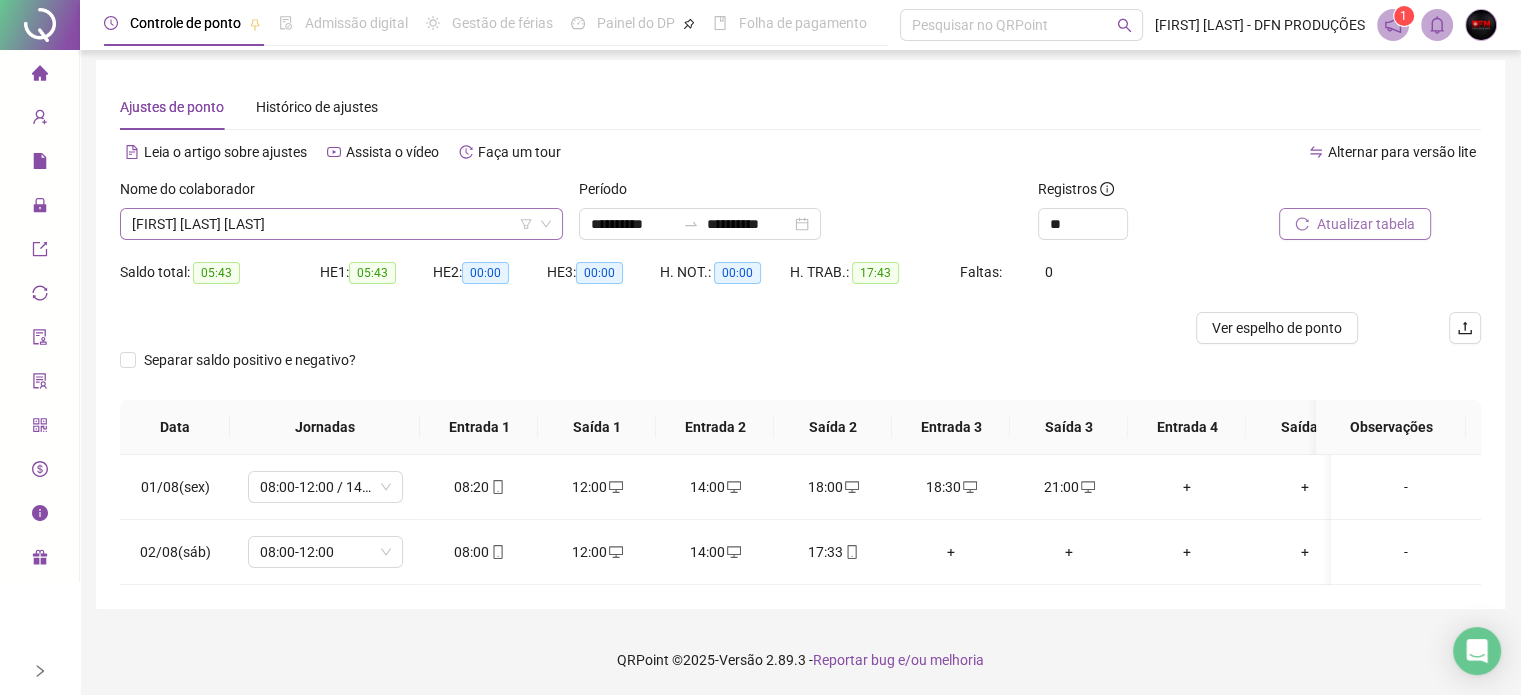 click on "[FIRST] [LAST] [LAST]" at bounding box center (341, 224) 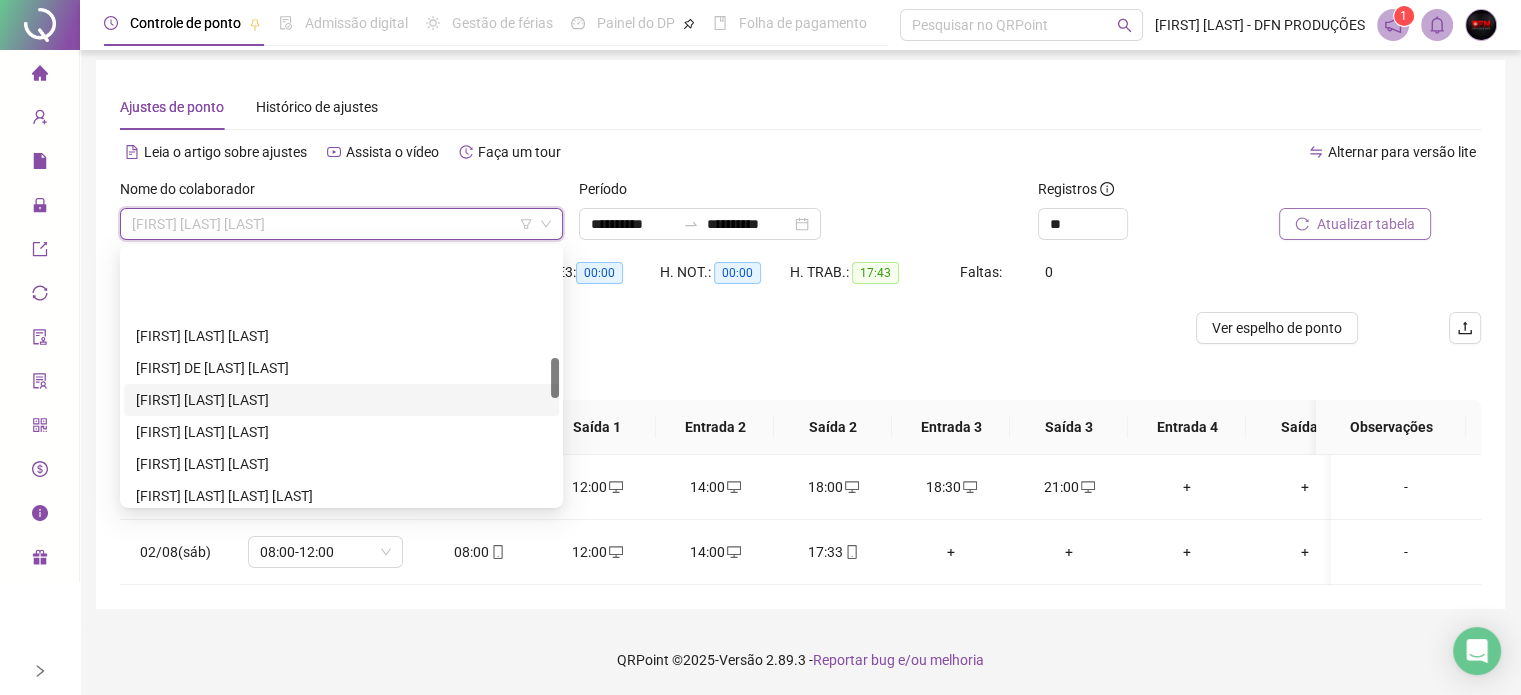 scroll, scrollTop: 700, scrollLeft: 0, axis: vertical 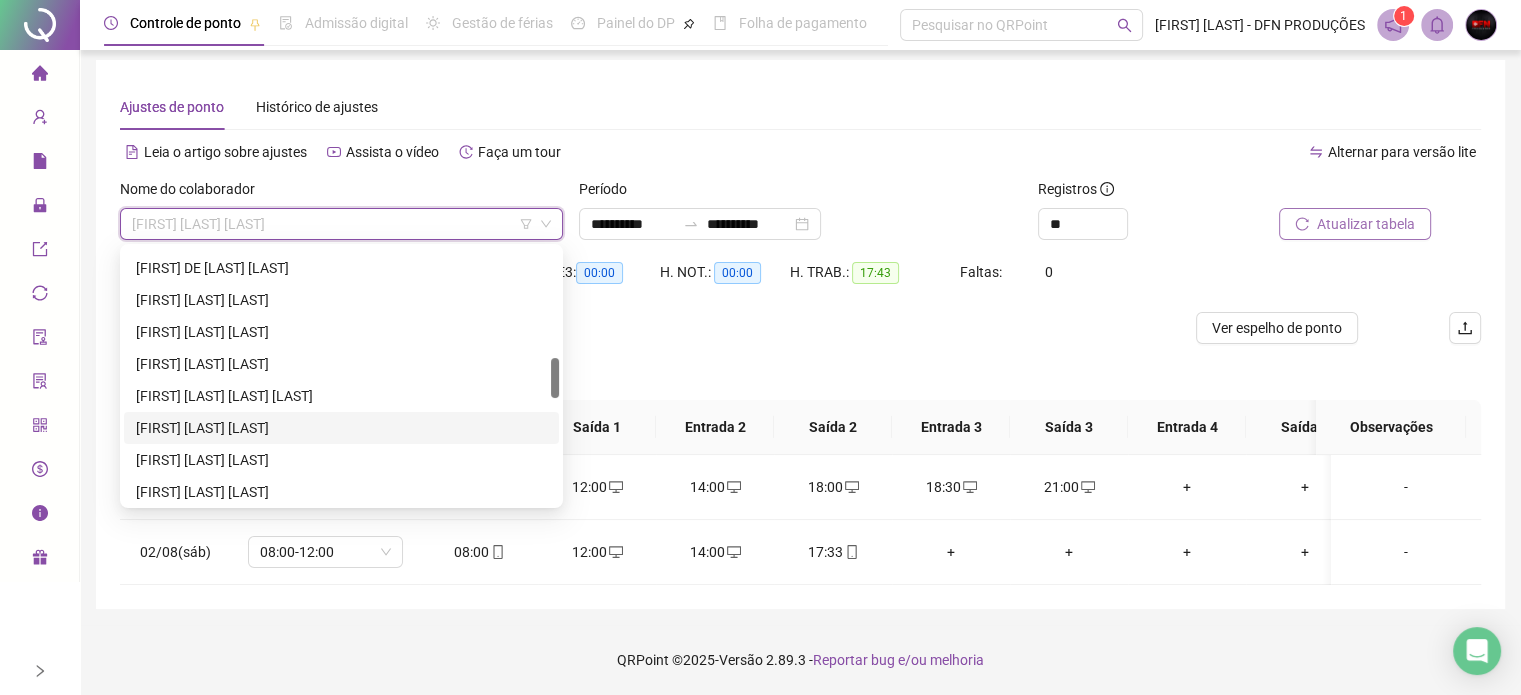 click on "[FIRST] [LAST] [LAST]" at bounding box center (341, 428) 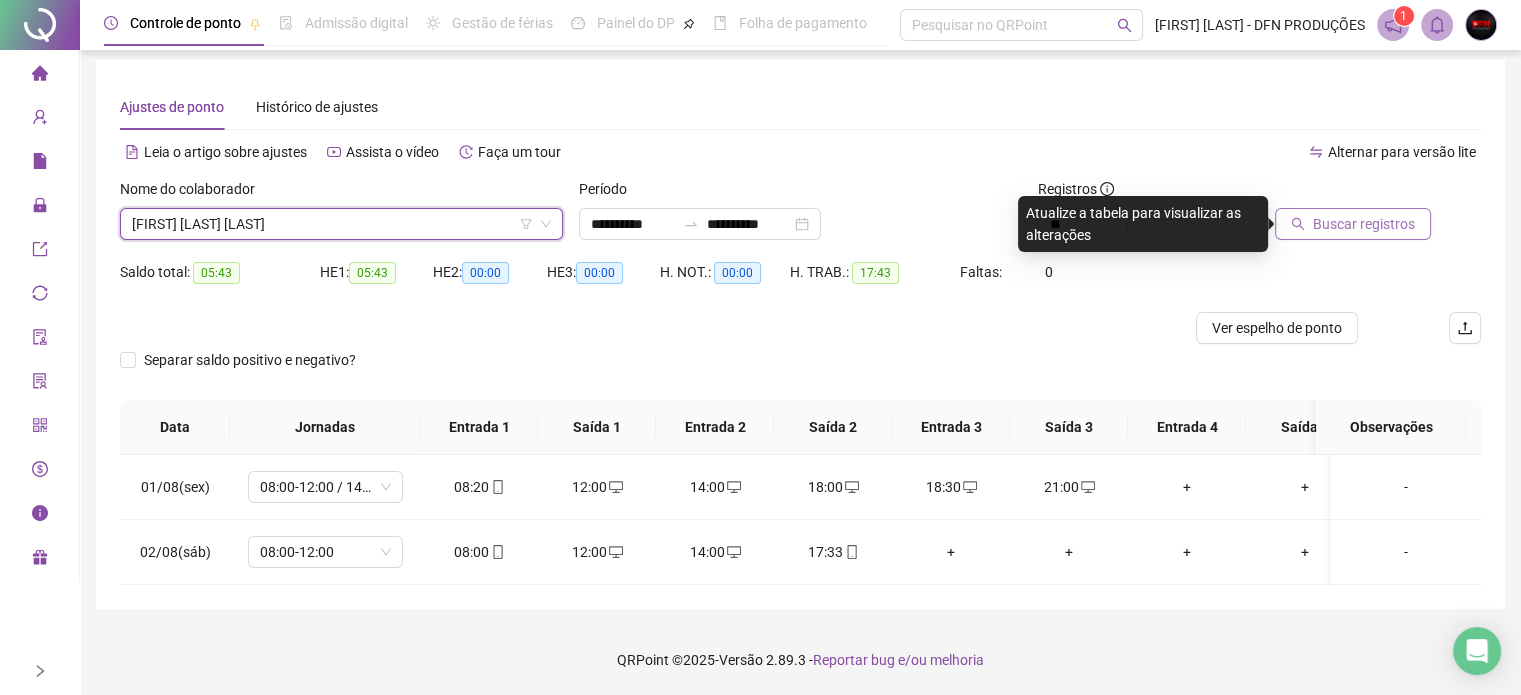 click on "Buscar registros" at bounding box center (1364, 224) 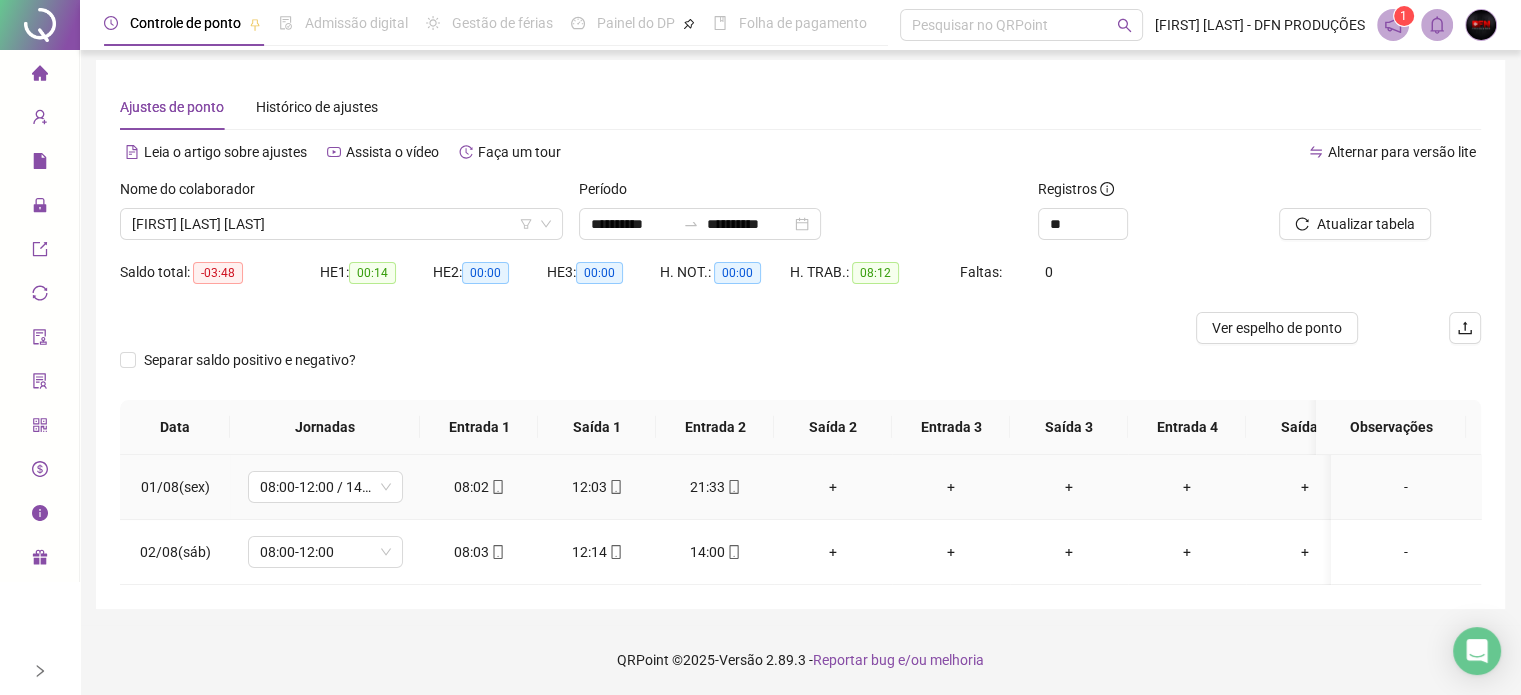 click on "+" at bounding box center (833, 487) 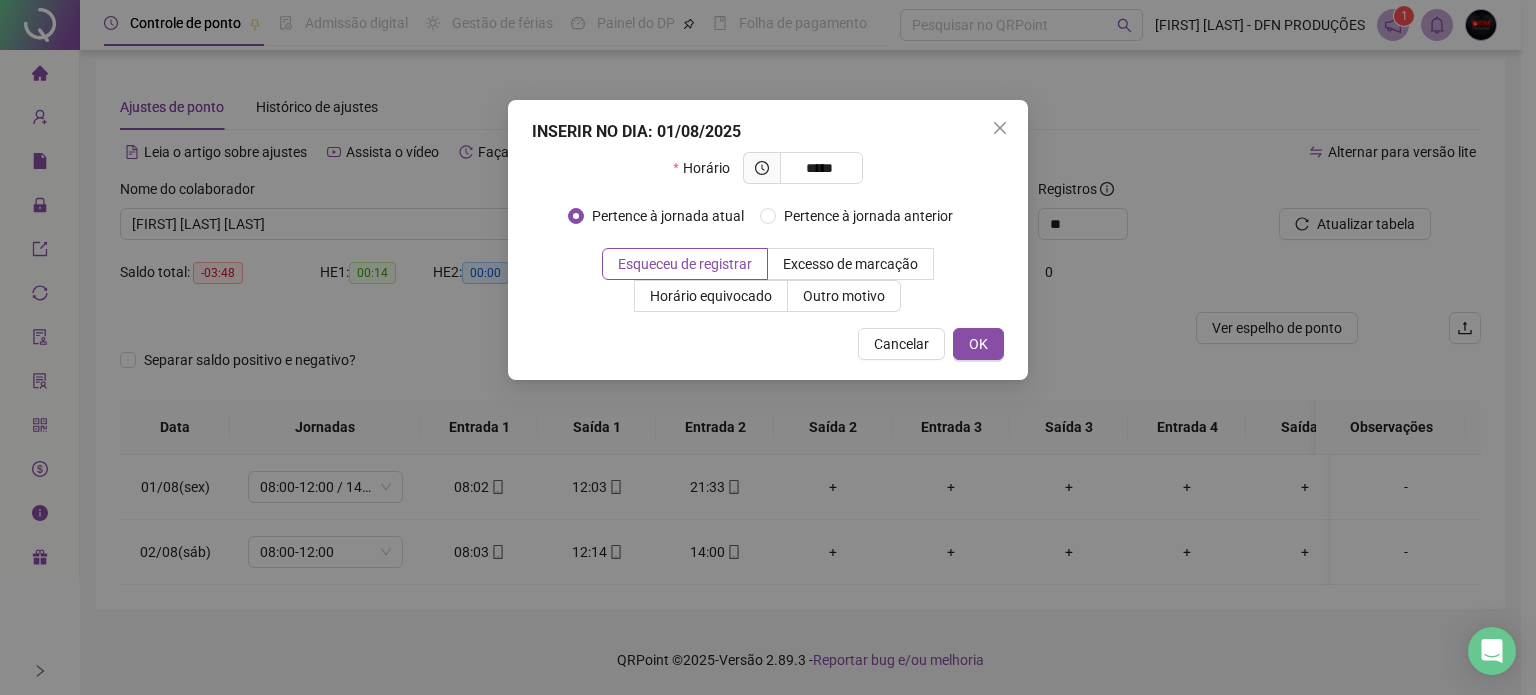 type on "*****" 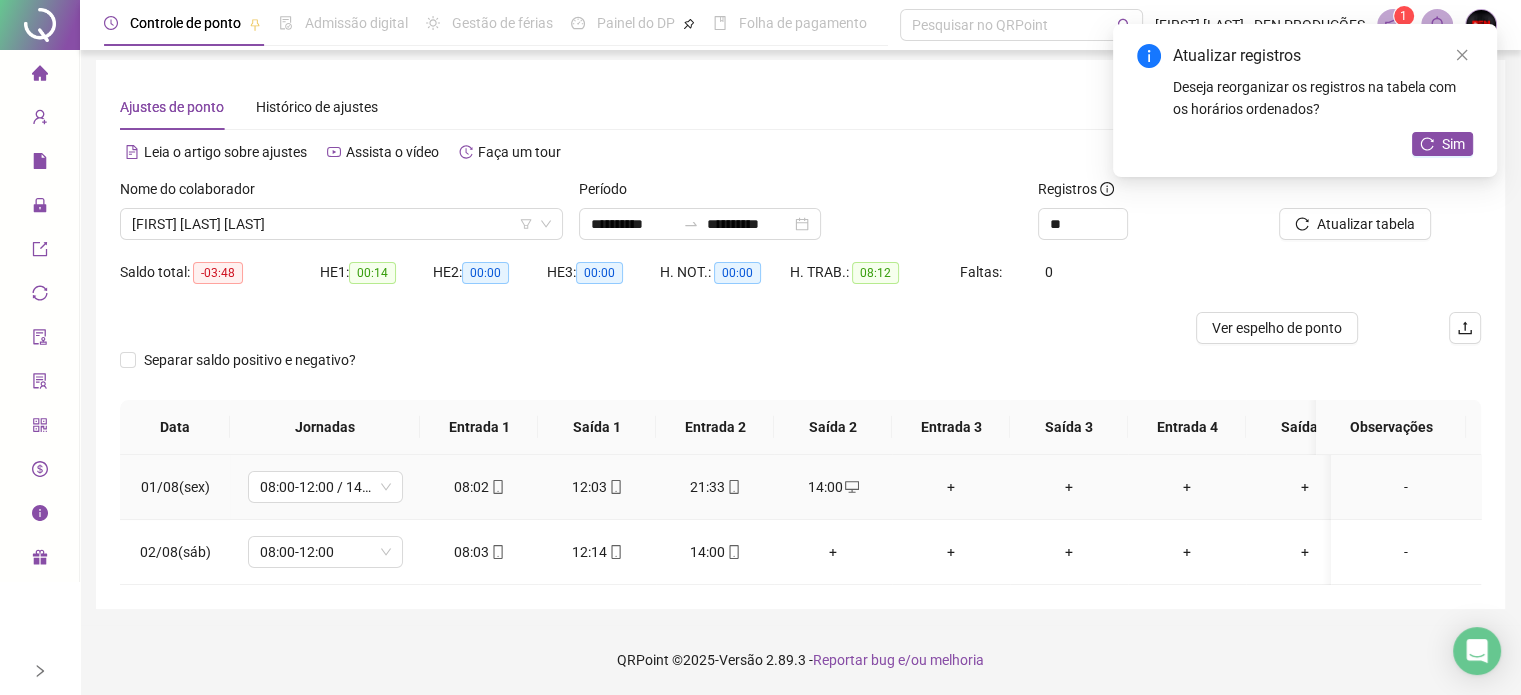 click on "+" at bounding box center [951, 487] 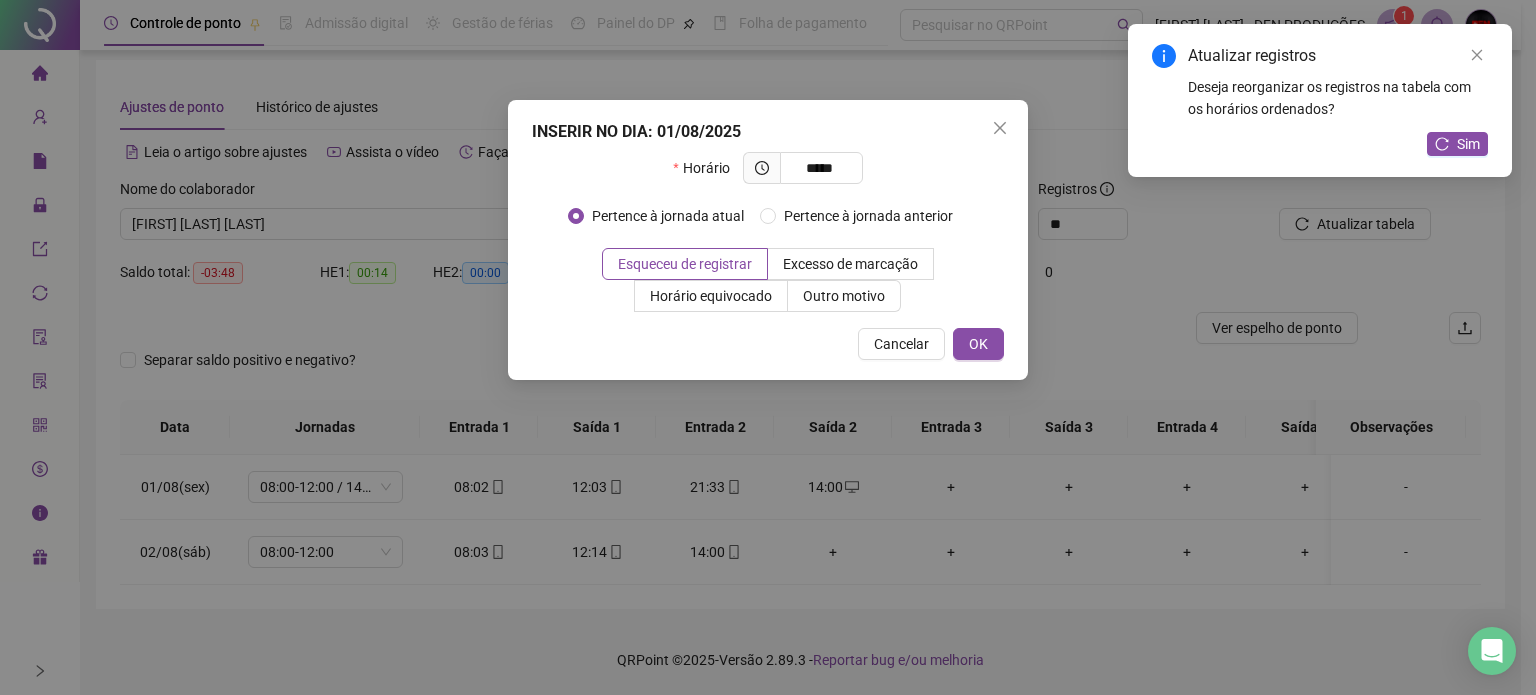 type on "*****" 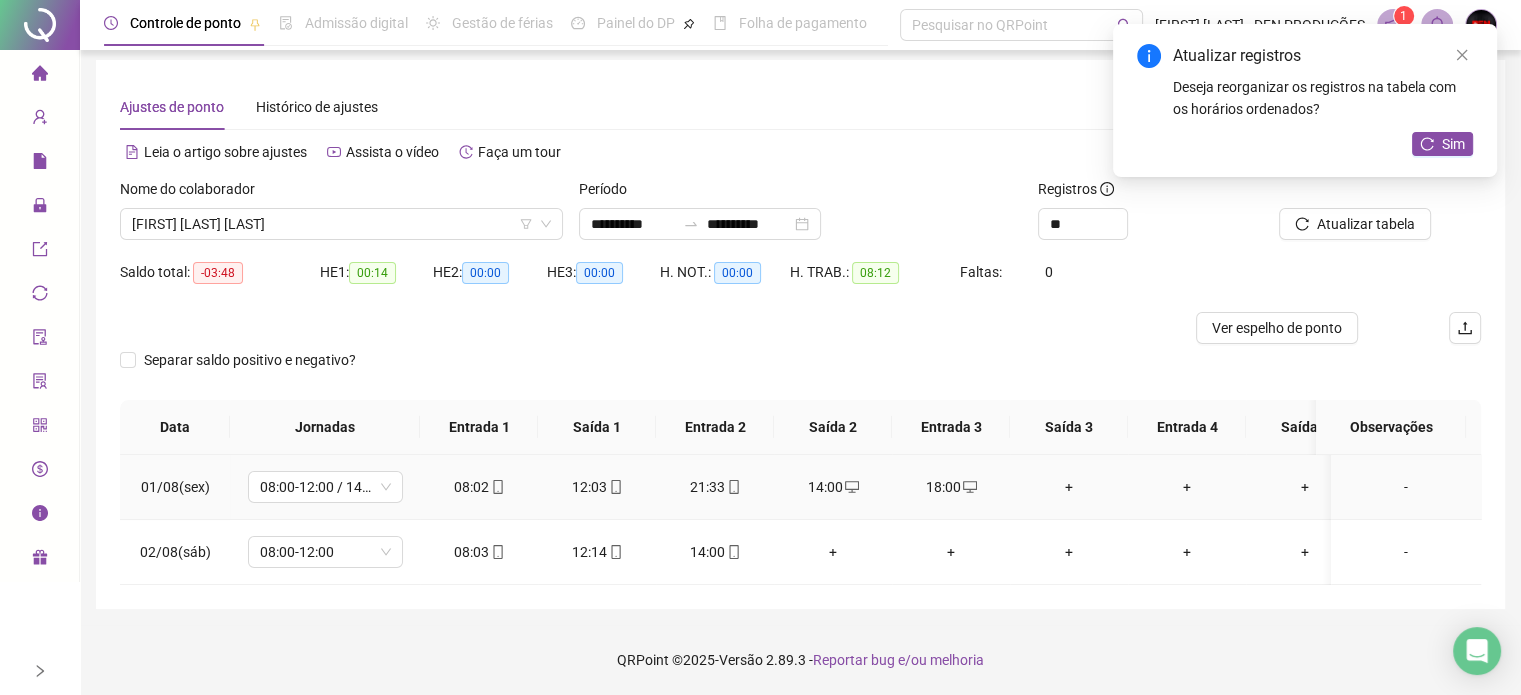 click on "+" at bounding box center [1069, 487] 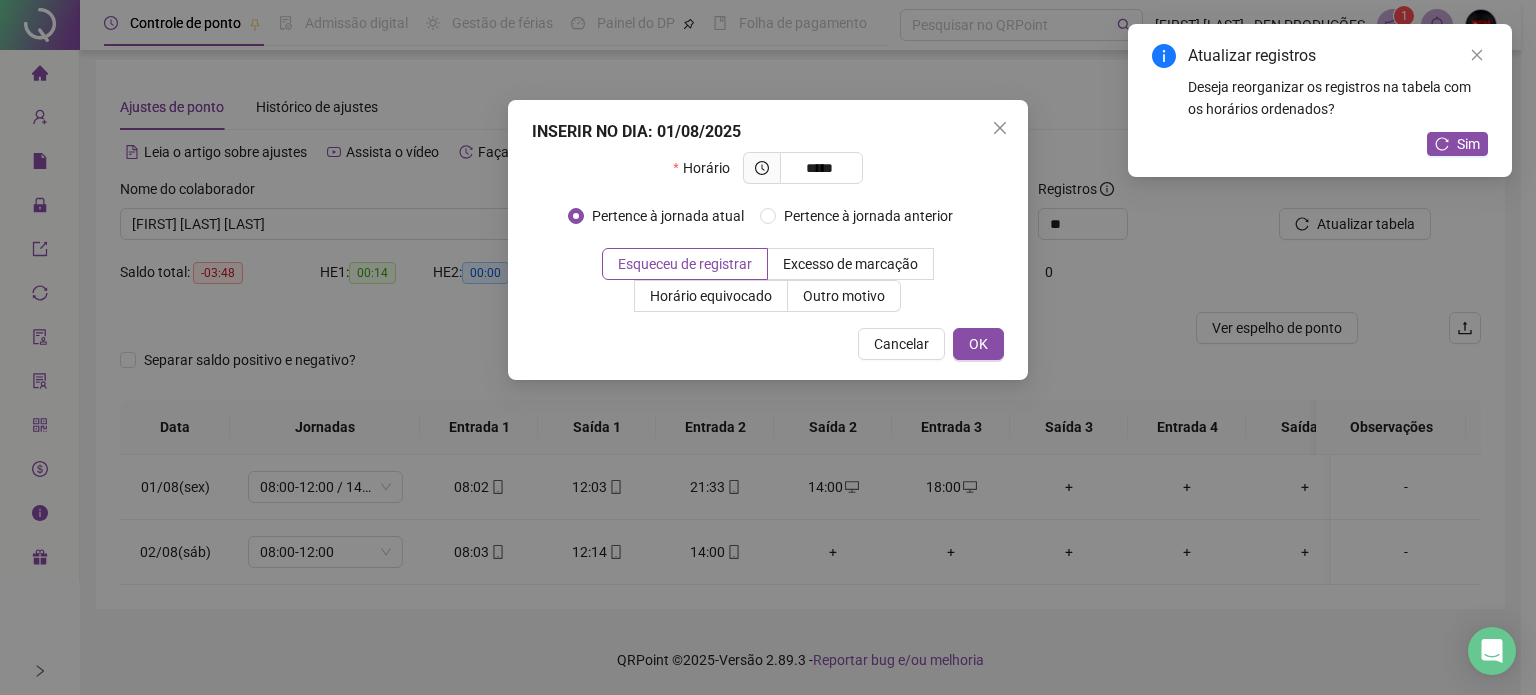 type on "*****" 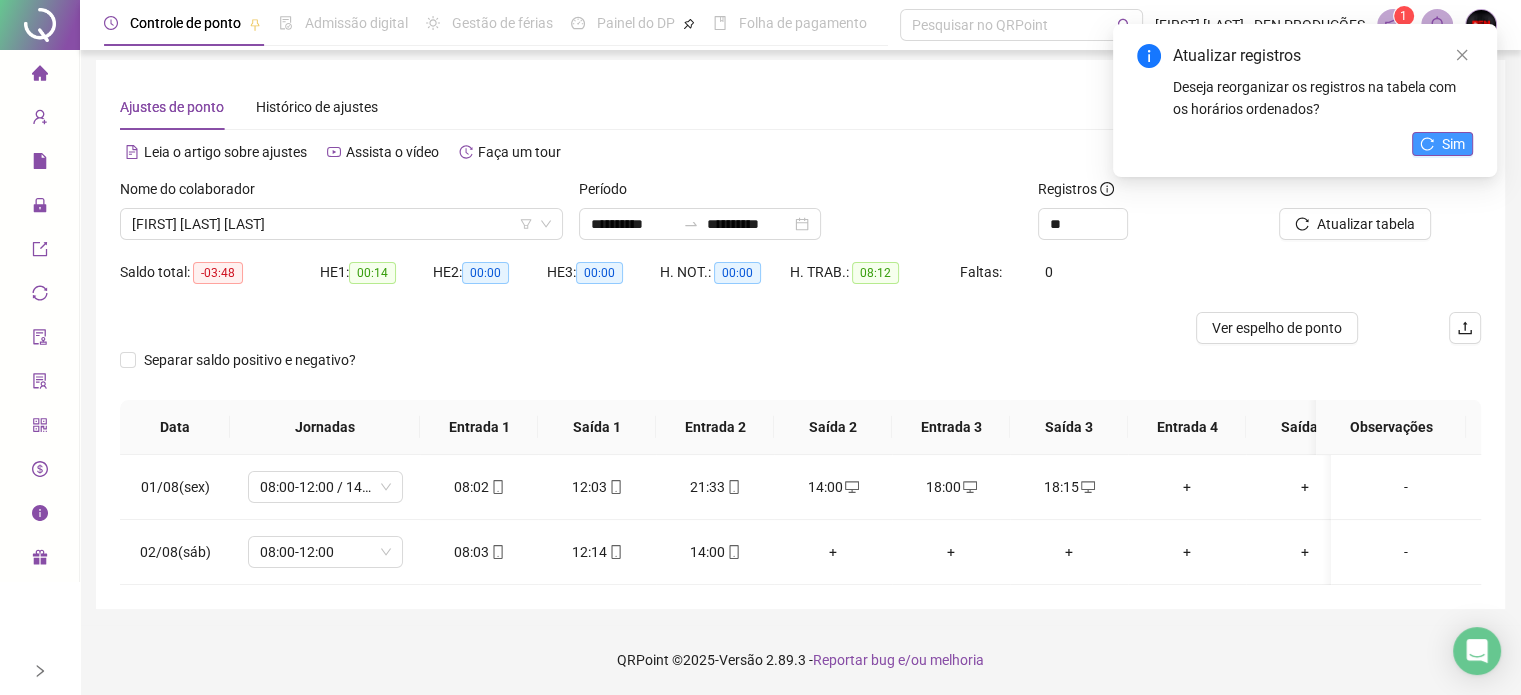 click on "Sim" at bounding box center [1453, 144] 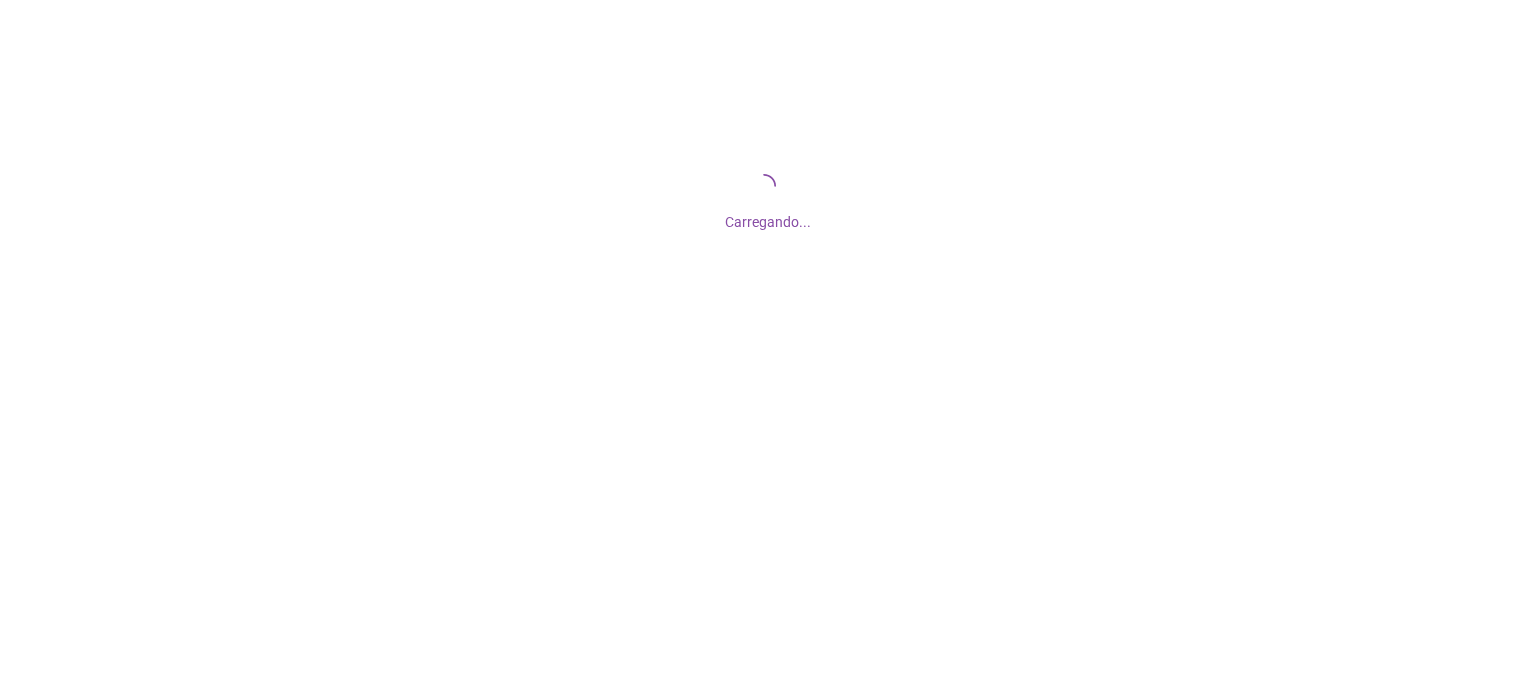 scroll, scrollTop: 0, scrollLeft: 0, axis: both 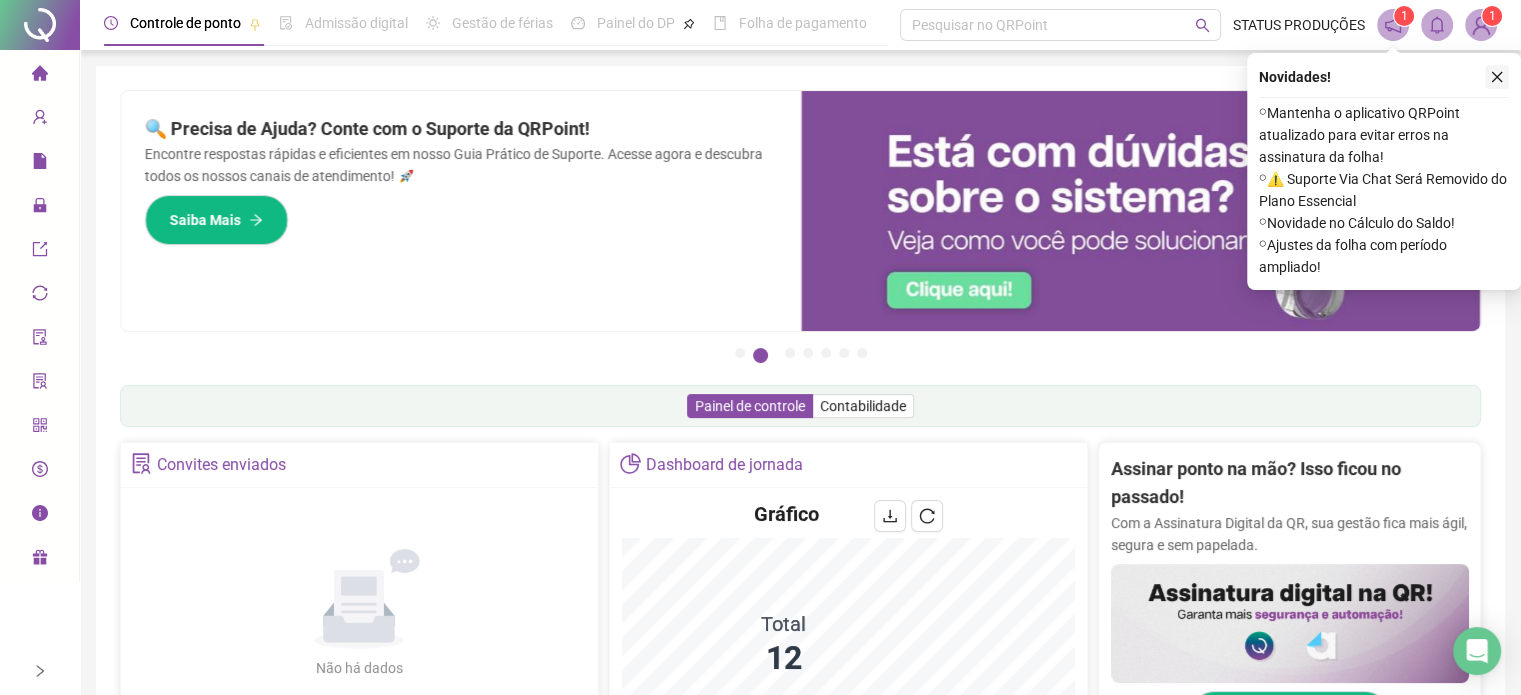 click 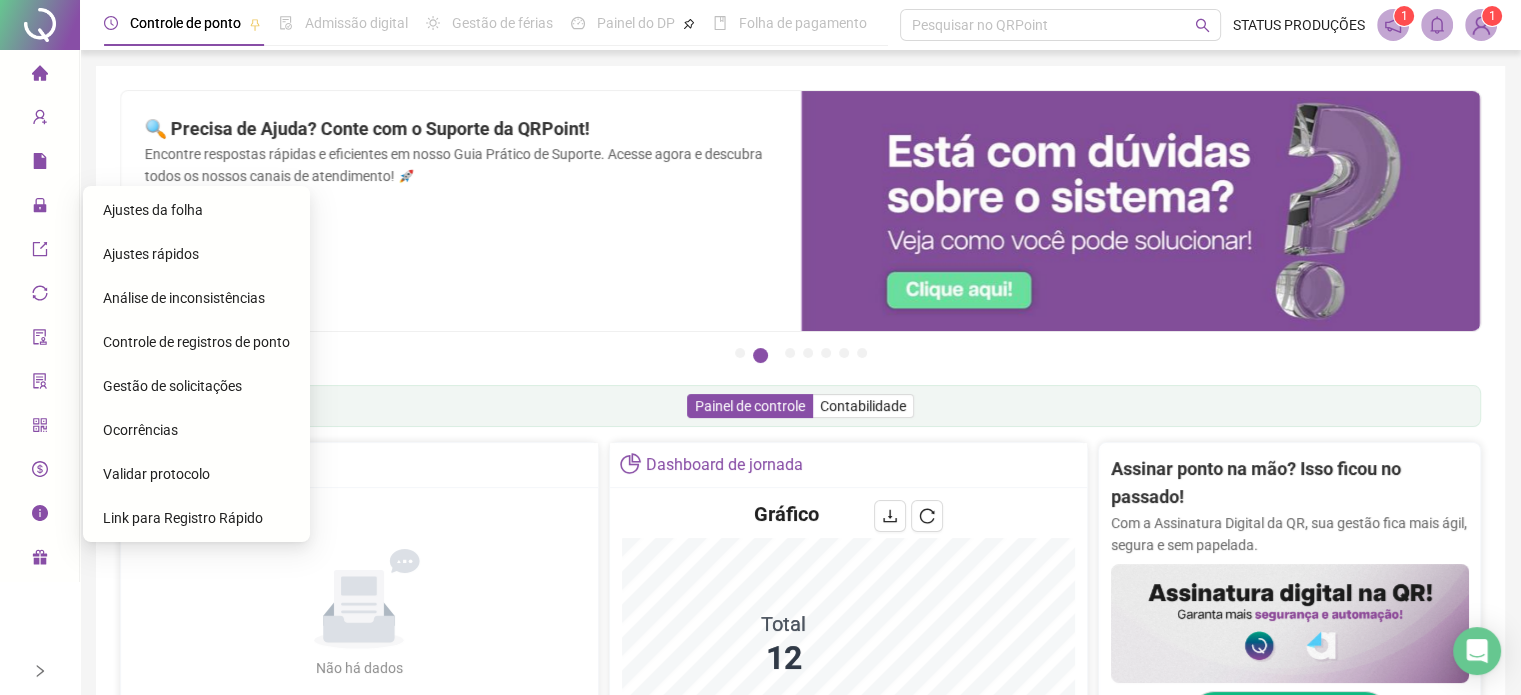 click on "Ajustes da folha" at bounding box center [153, 210] 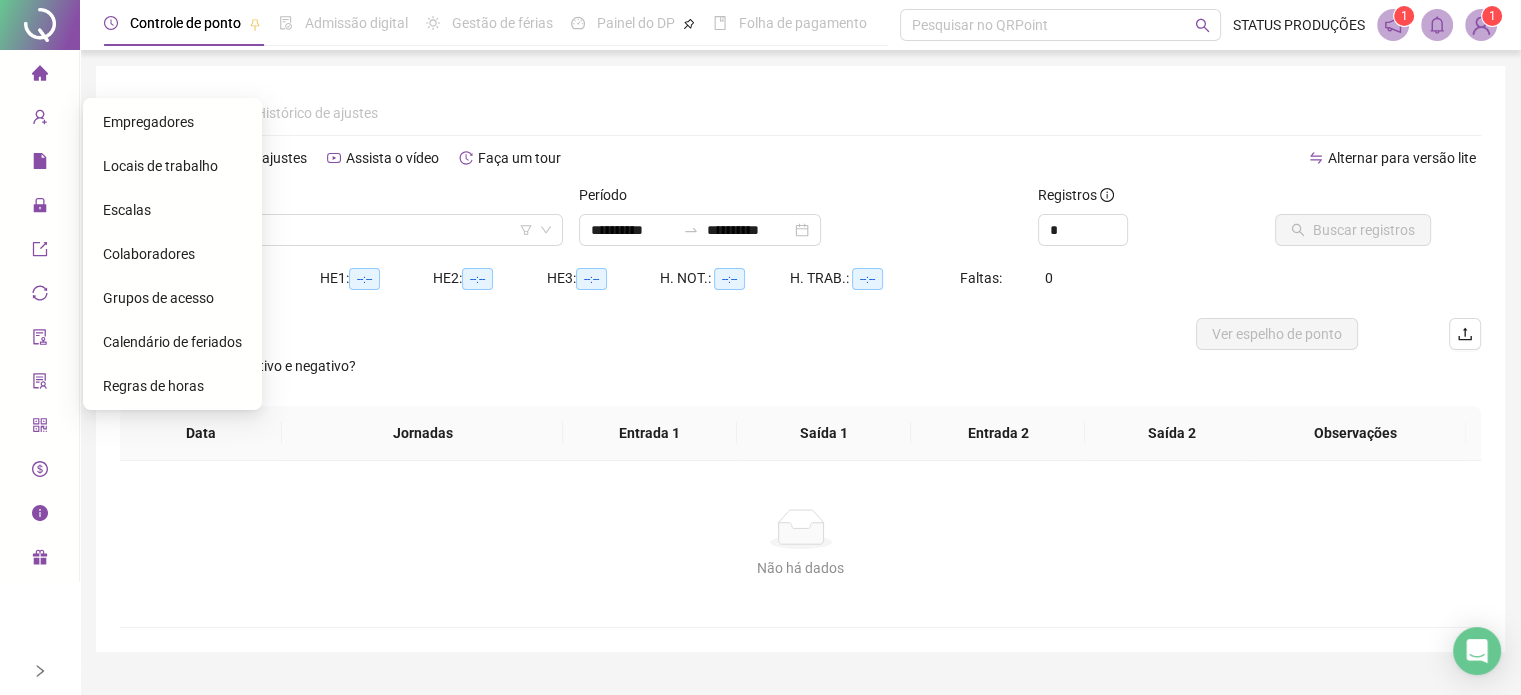 click on "Colaboradores" at bounding box center (149, 254) 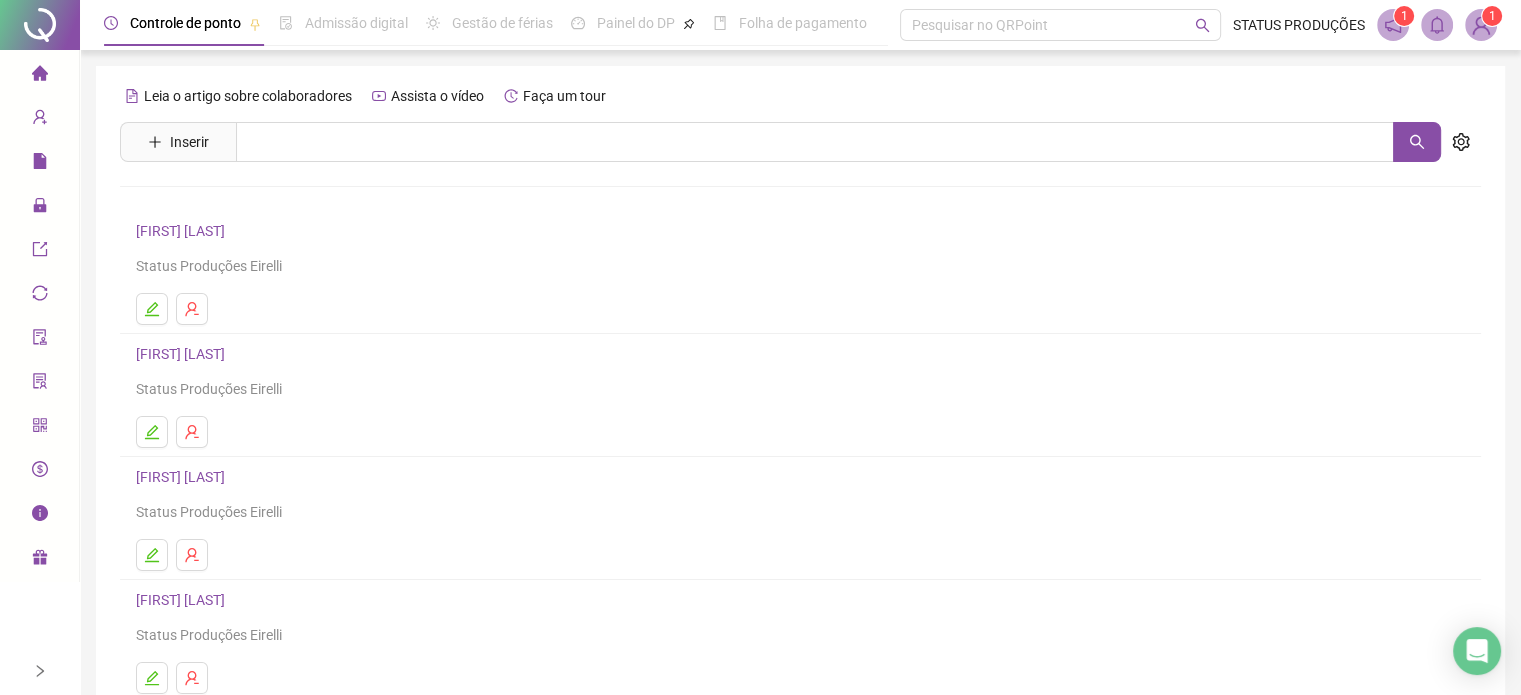 click on "Leia o artigo sobre colaboradores Assista o vídeo Faça um tour Inserir Nenhum resultado ALDENOR FERREIRA PACHECO     Status Produções Eirelli CAMILA DA COSTA DOS SANTOS    Status Produções Eirelli CRISTOVÃO DOS SANTOS NEVES    Status Produções Eirelli EDLONSO SANTANA PEREIRA    Status Produções Eirelli EDMILSON MARQUES COSTA     Status Produções Eirelli 1 2 3" at bounding box center (800, 468) 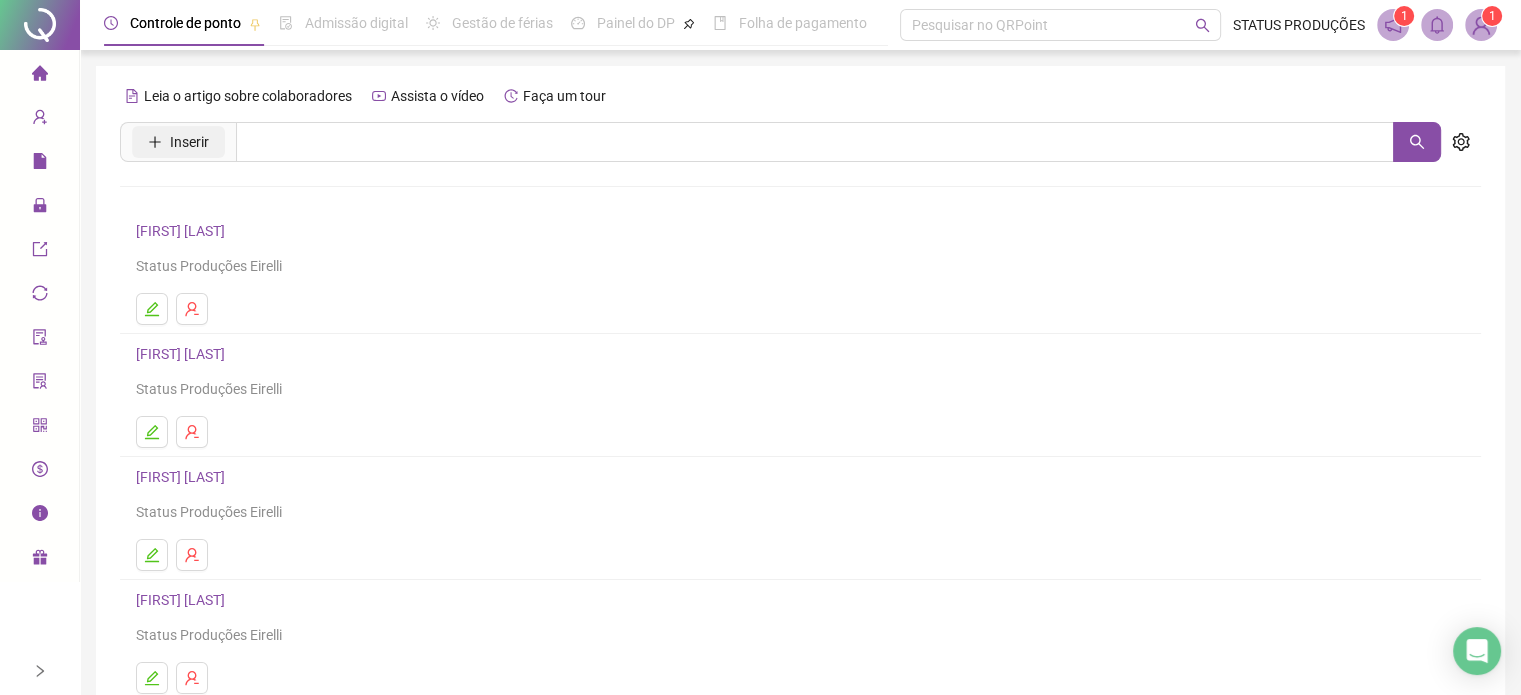 click on "Inserir" at bounding box center [178, 142] 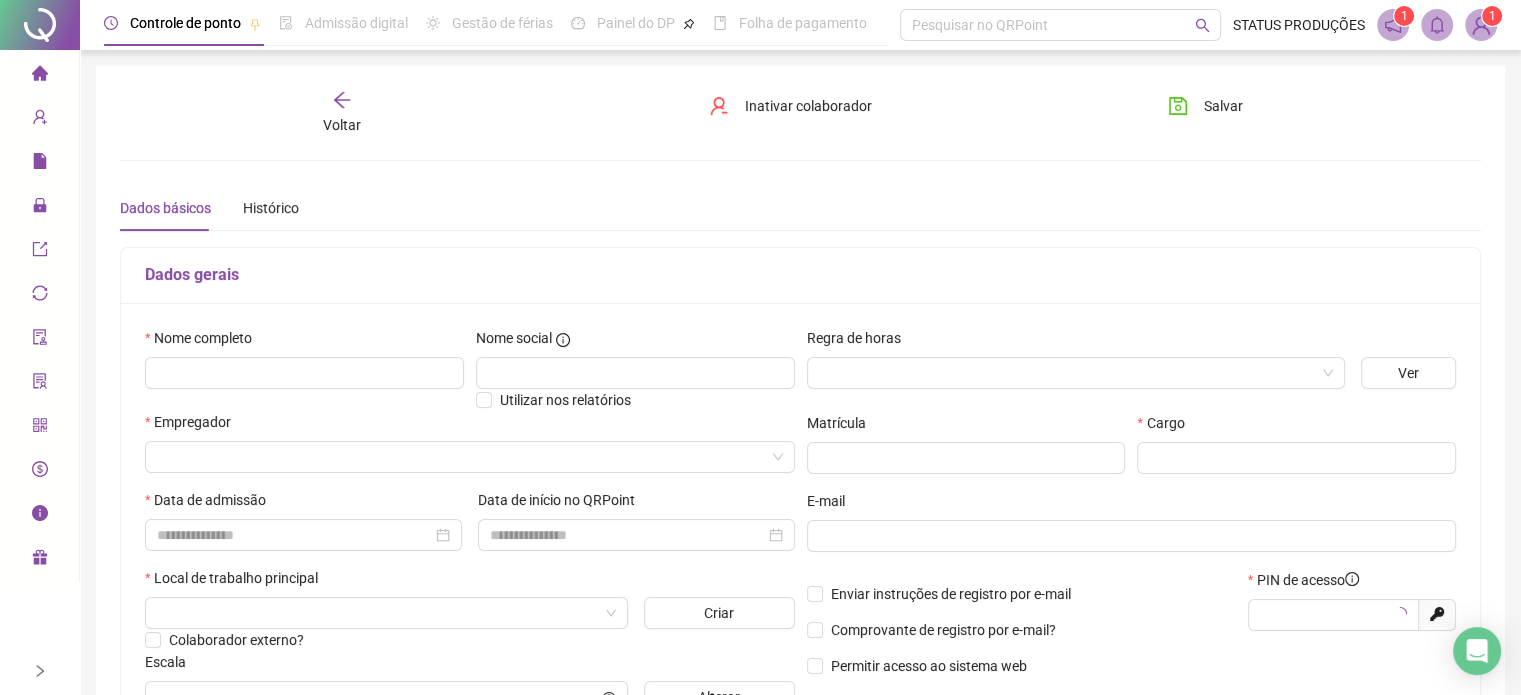 type on "*****" 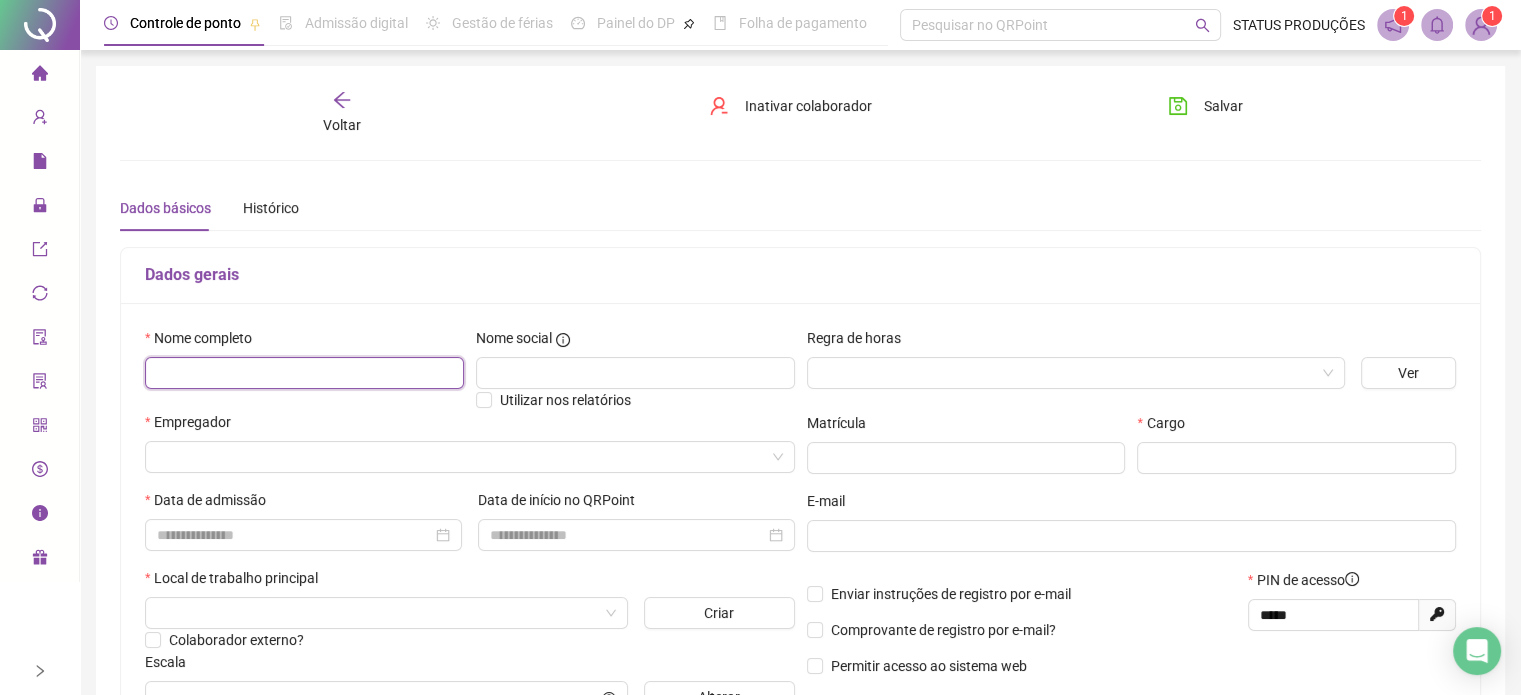 click at bounding box center (304, 373) 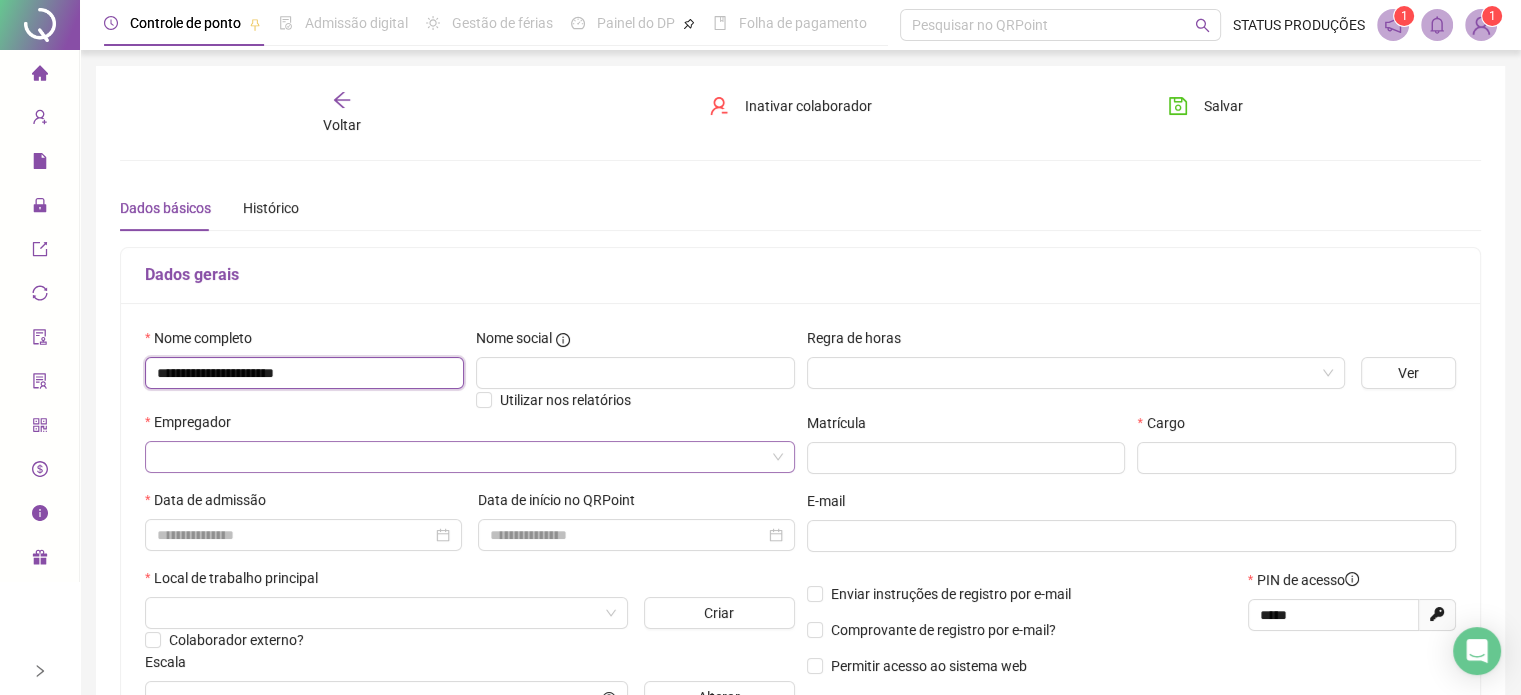 type on "**********" 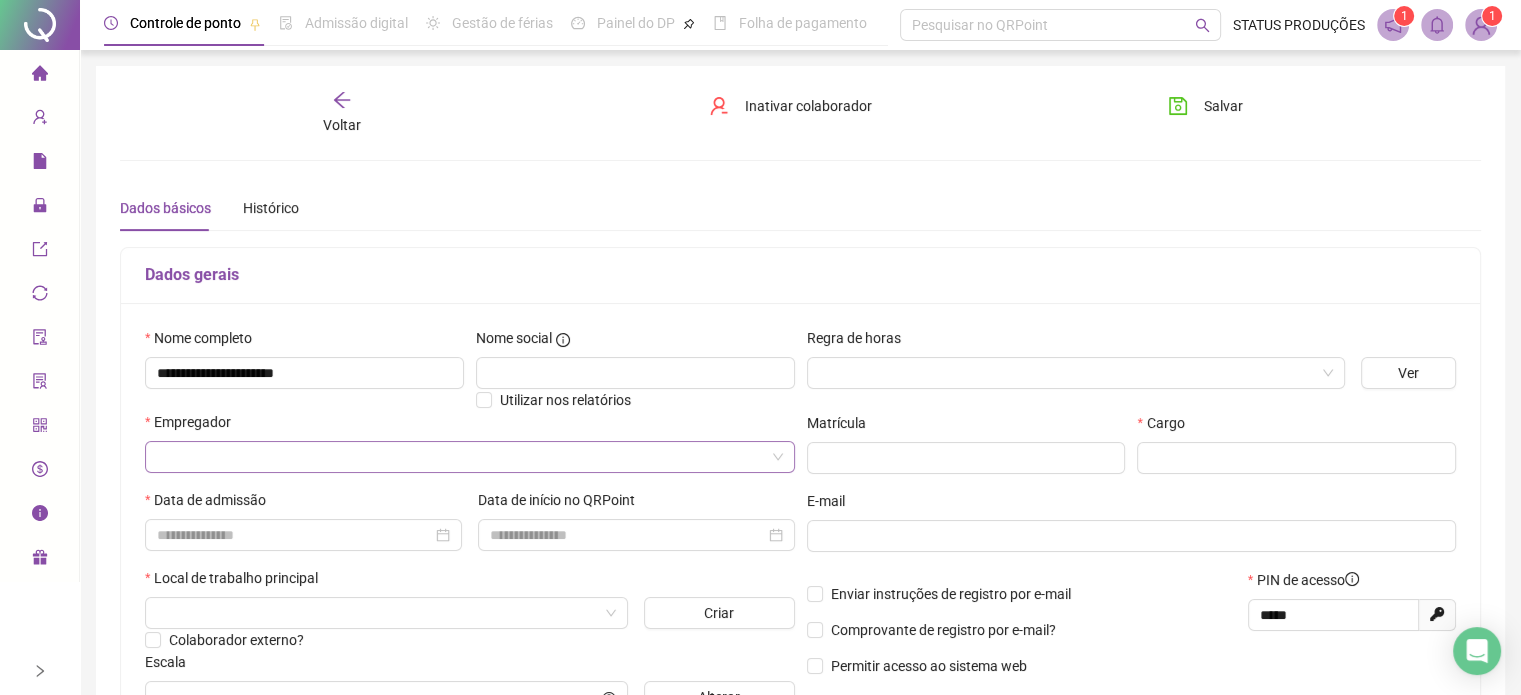 click at bounding box center [461, 457] 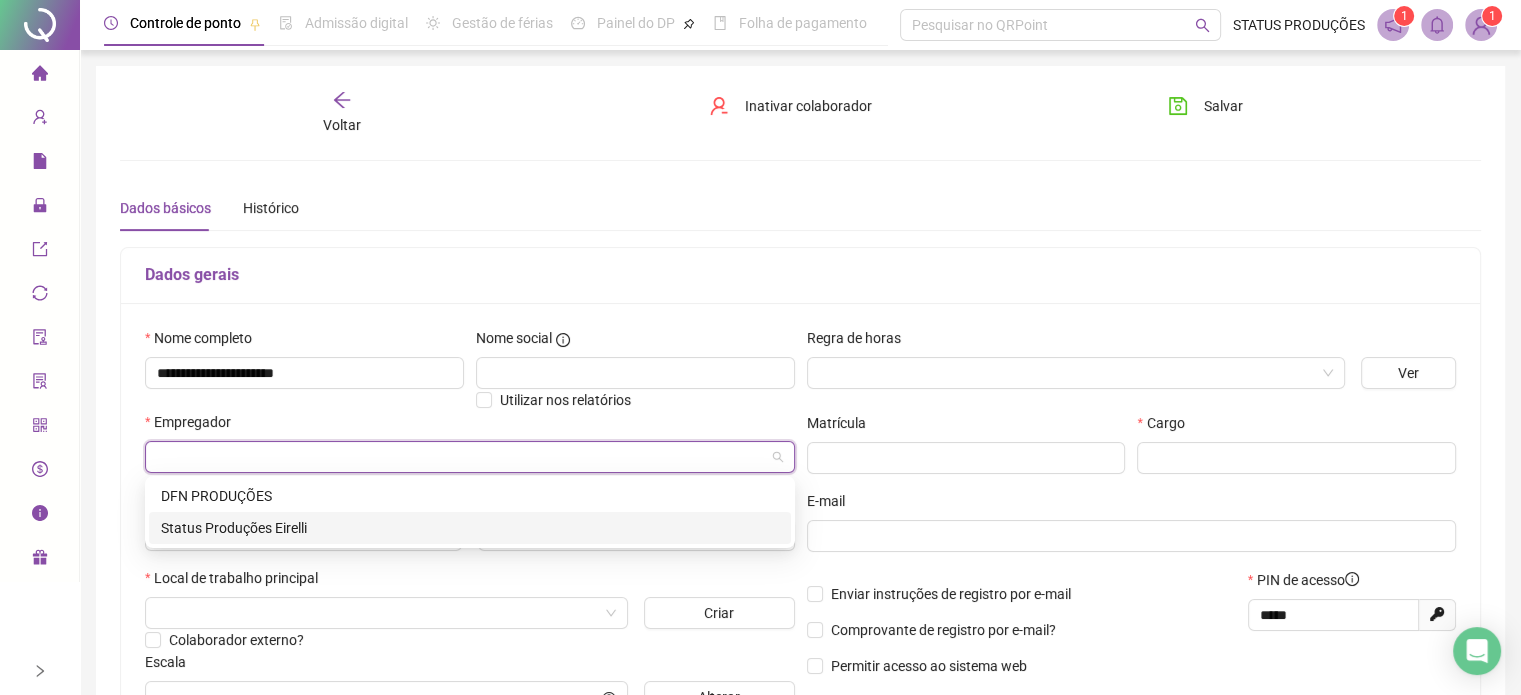 click on "Status Produções Eirelli" at bounding box center [470, 528] 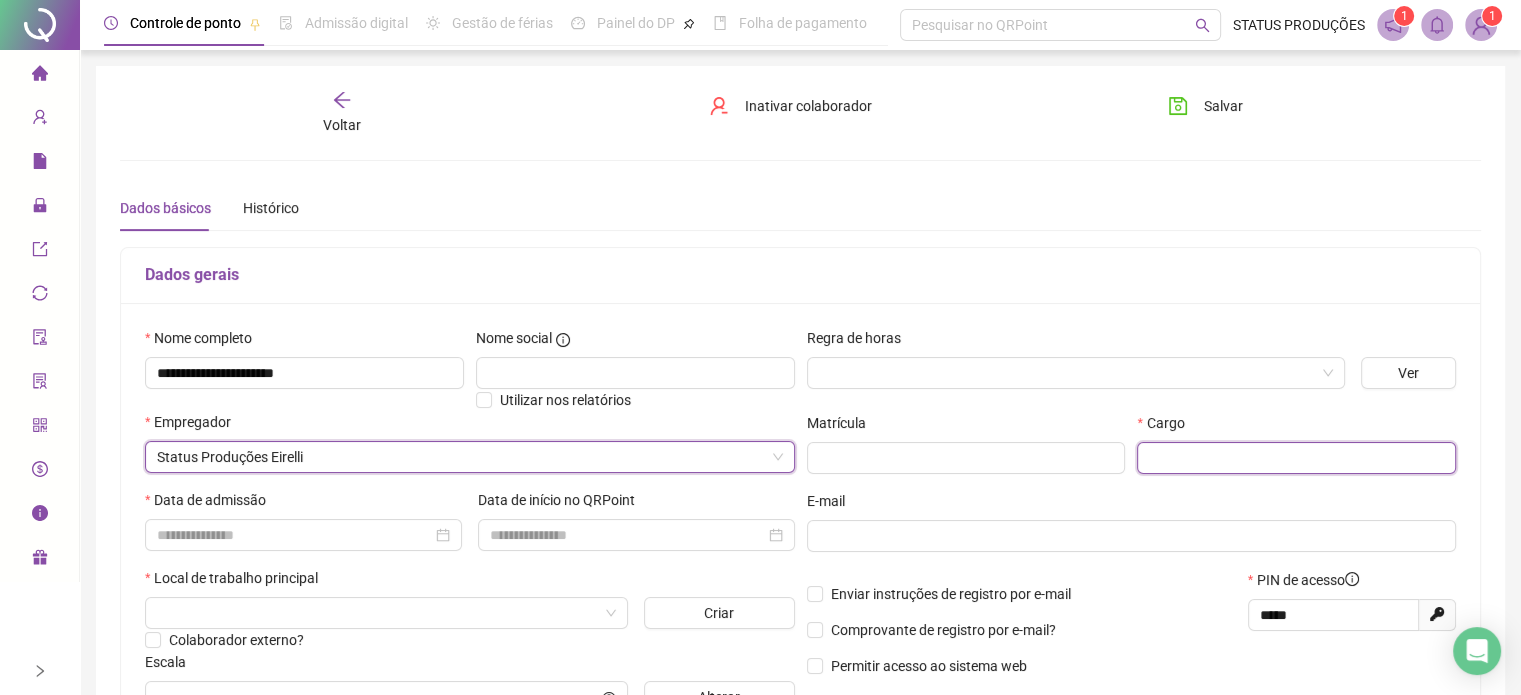 click at bounding box center [1296, 458] 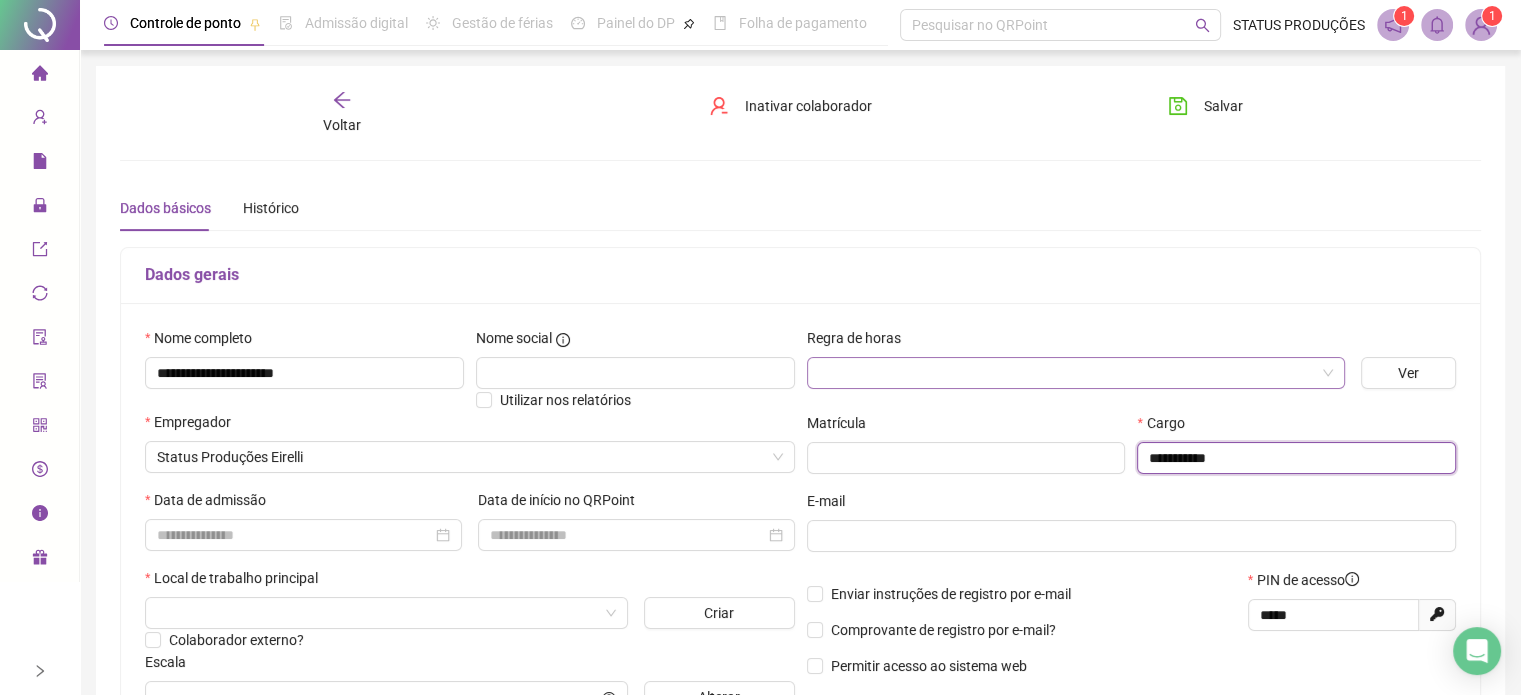 type on "**********" 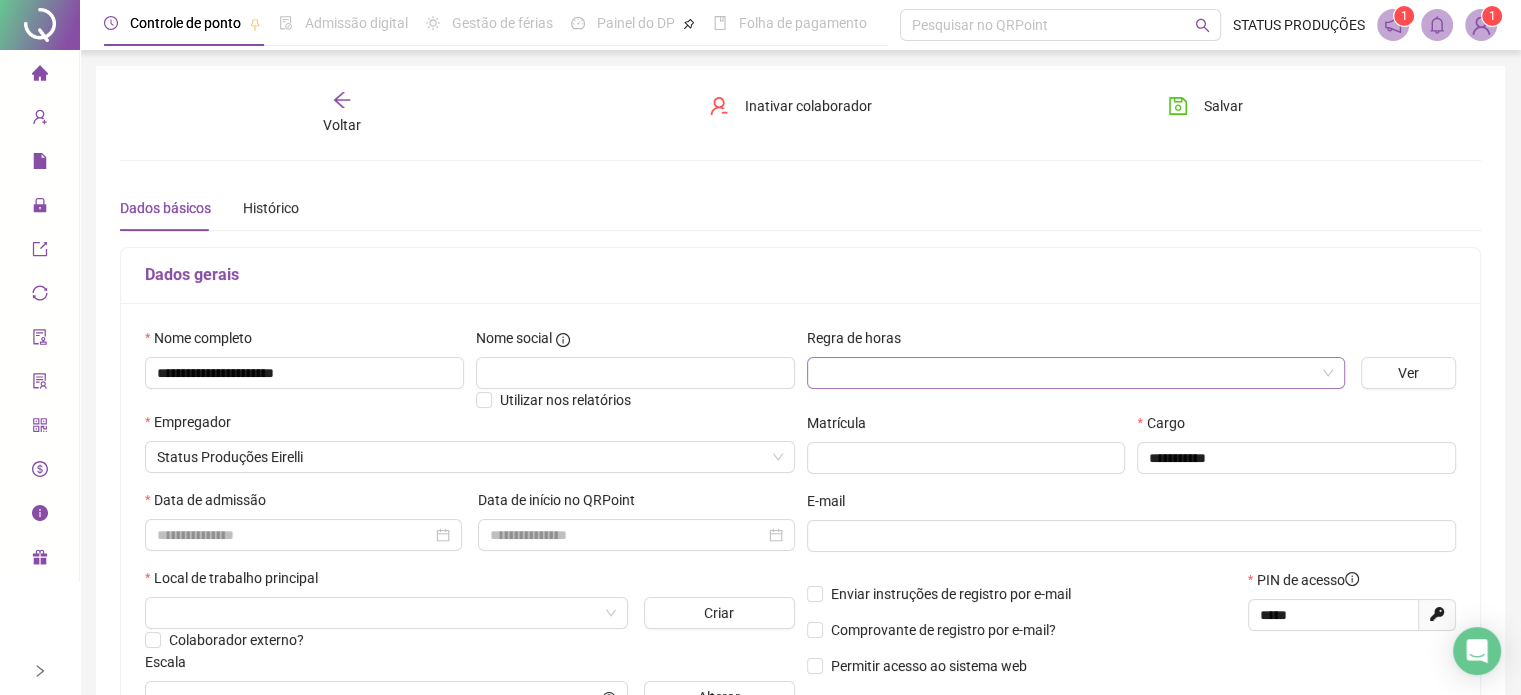 click at bounding box center (1067, 373) 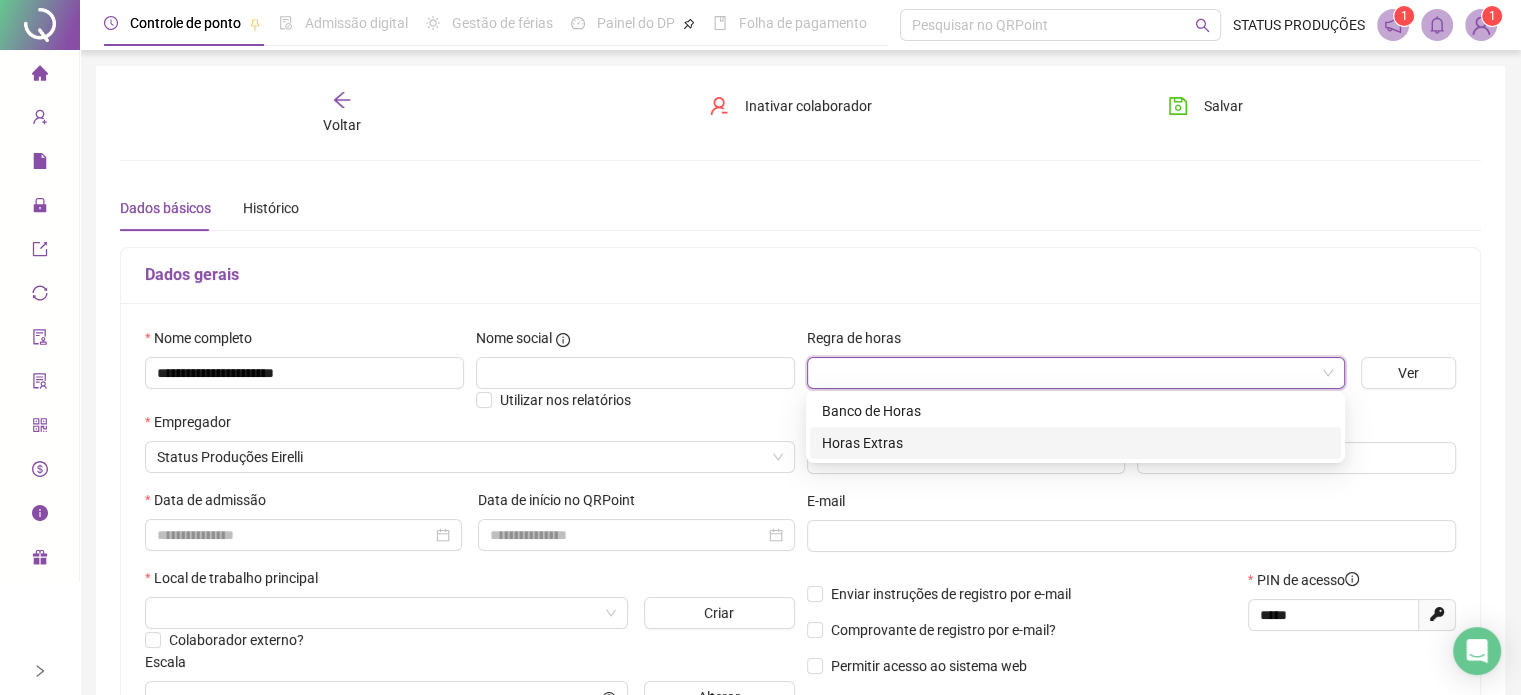 click on "Horas Extras" at bounding box center (1075, 443) 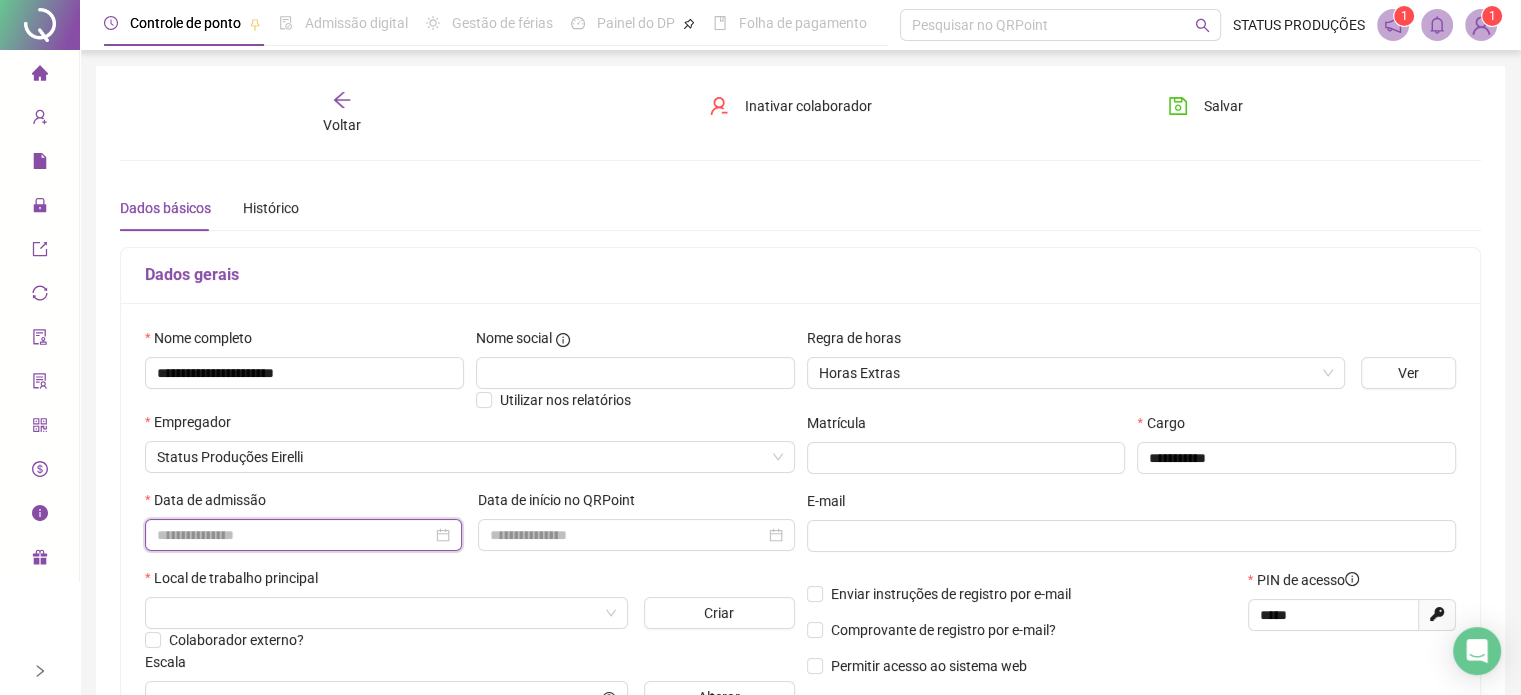 click at bounding box center [294, 535] 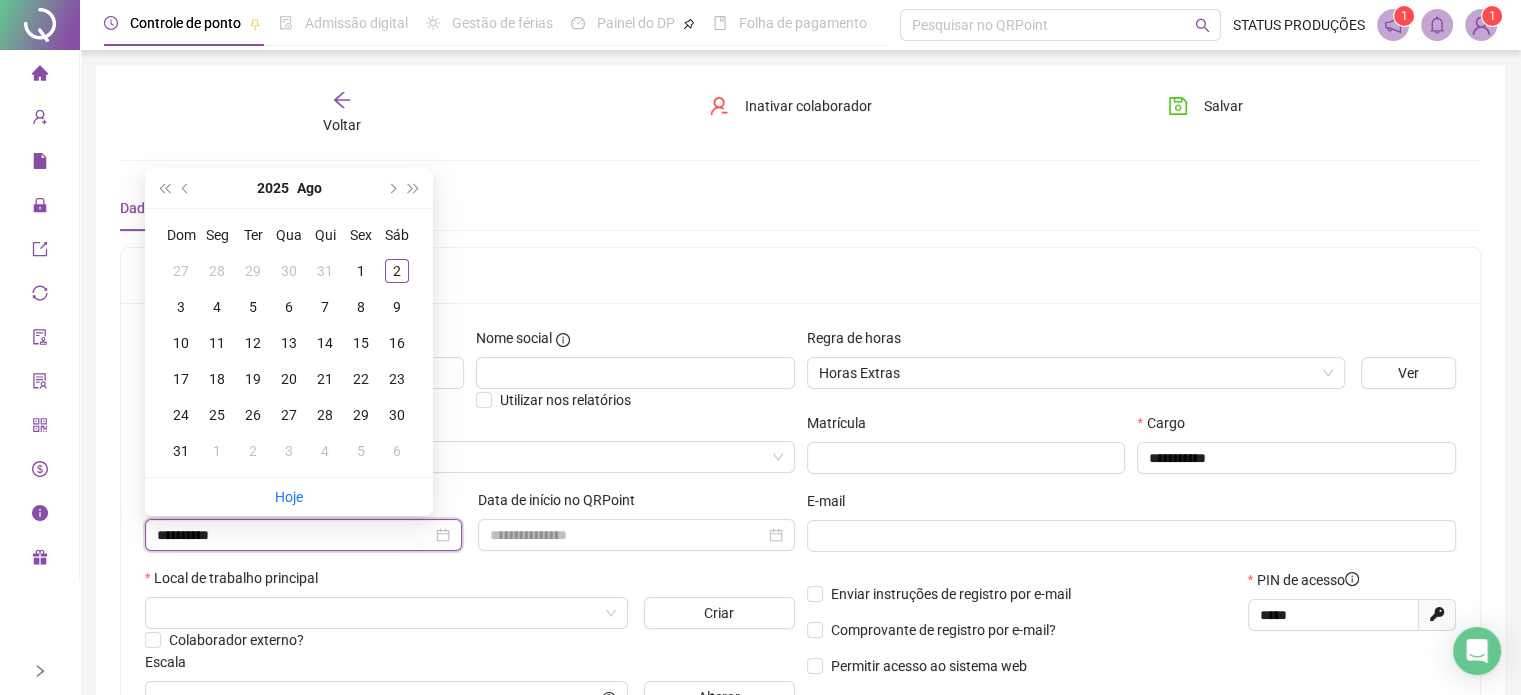 type on "**********" 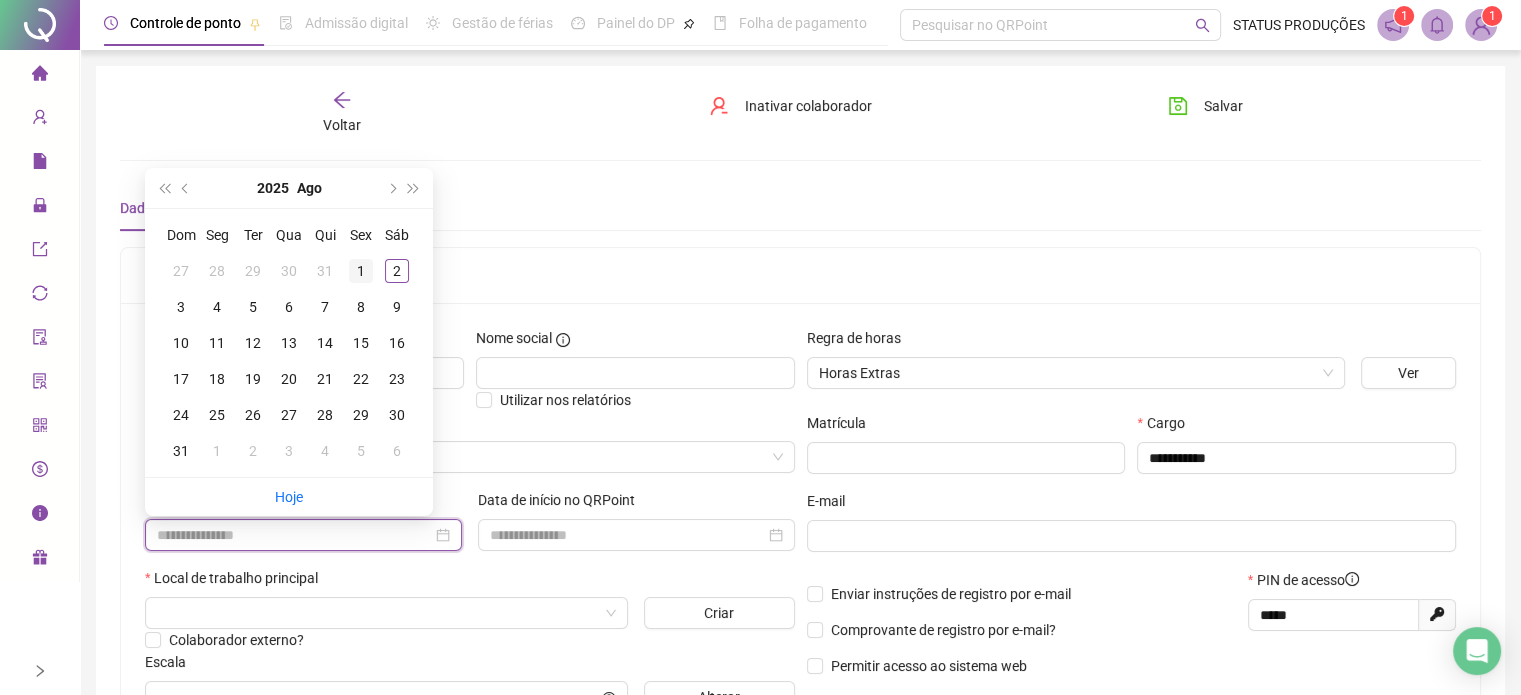 type on "**********" 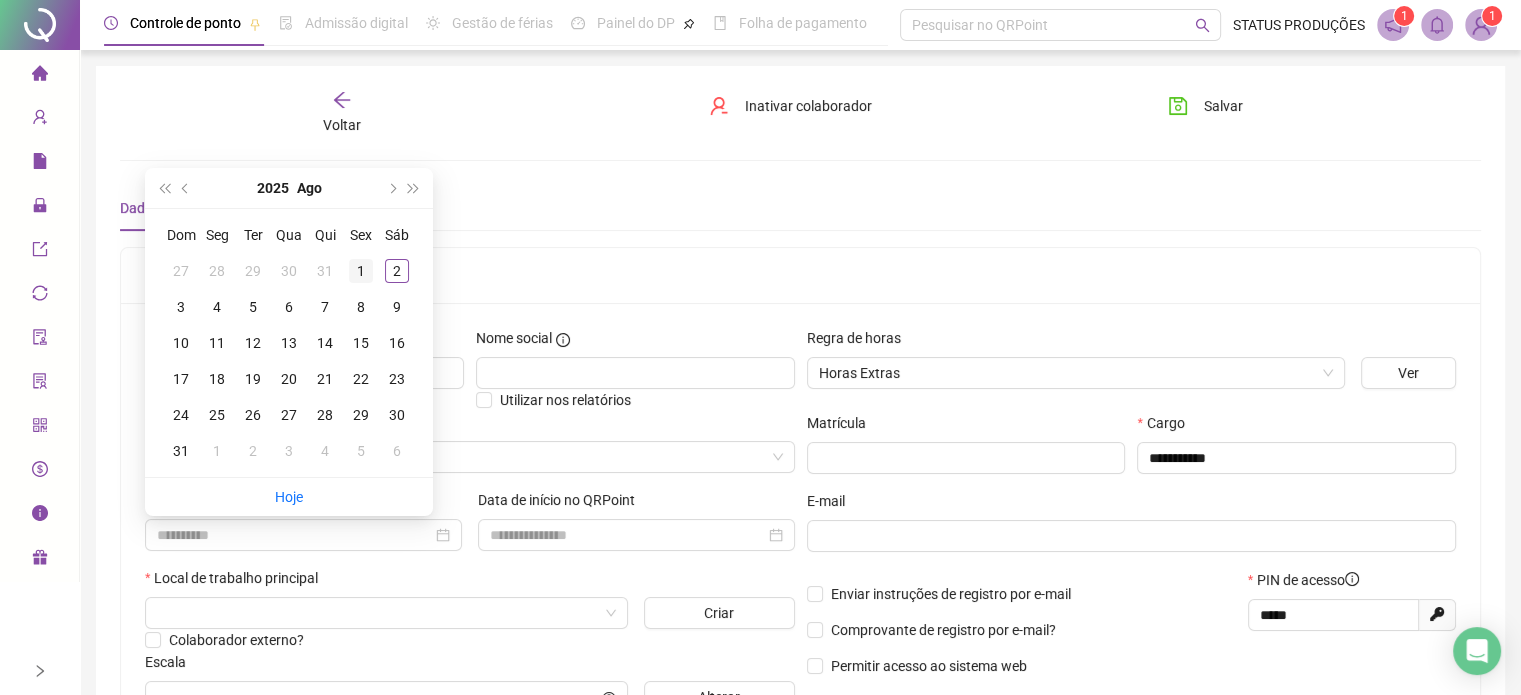 click on "1" at bounding box center (361, 271) 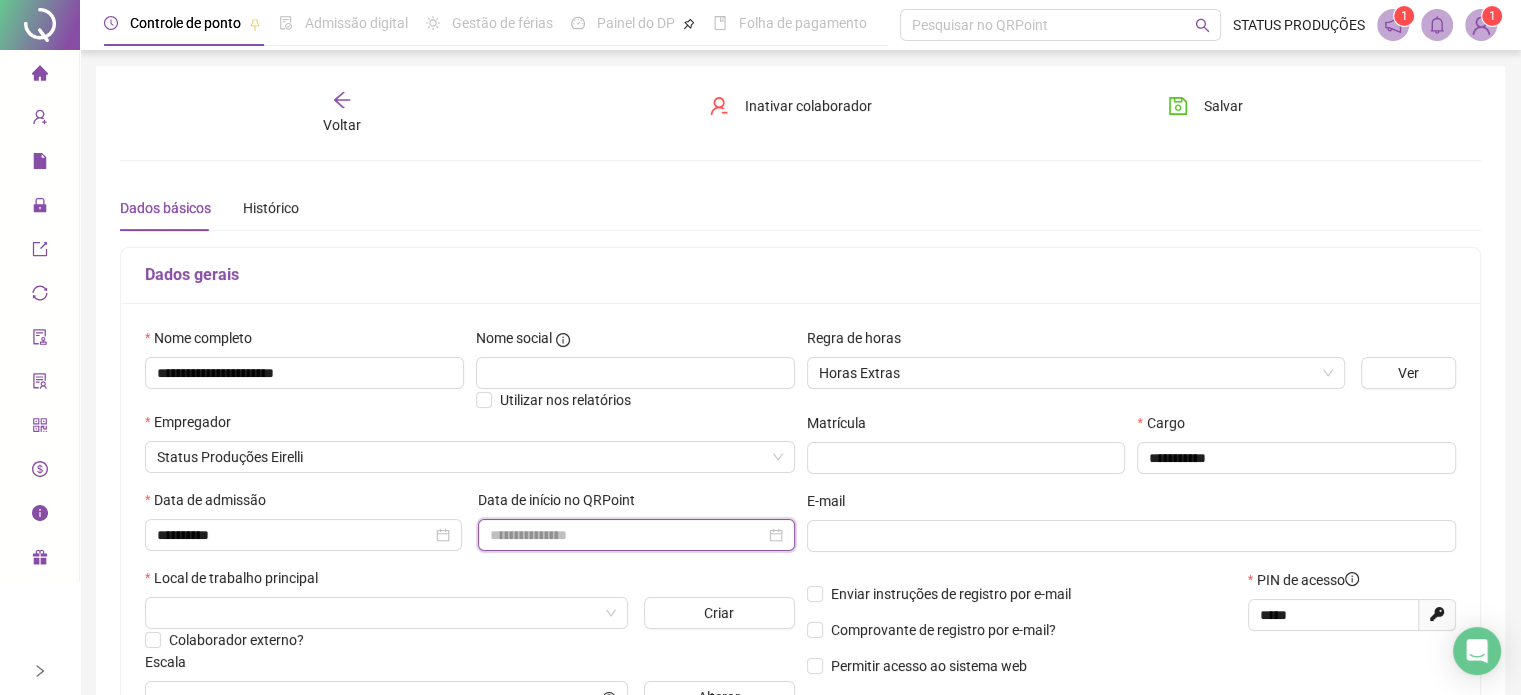 click at bounding box center [627, 535] 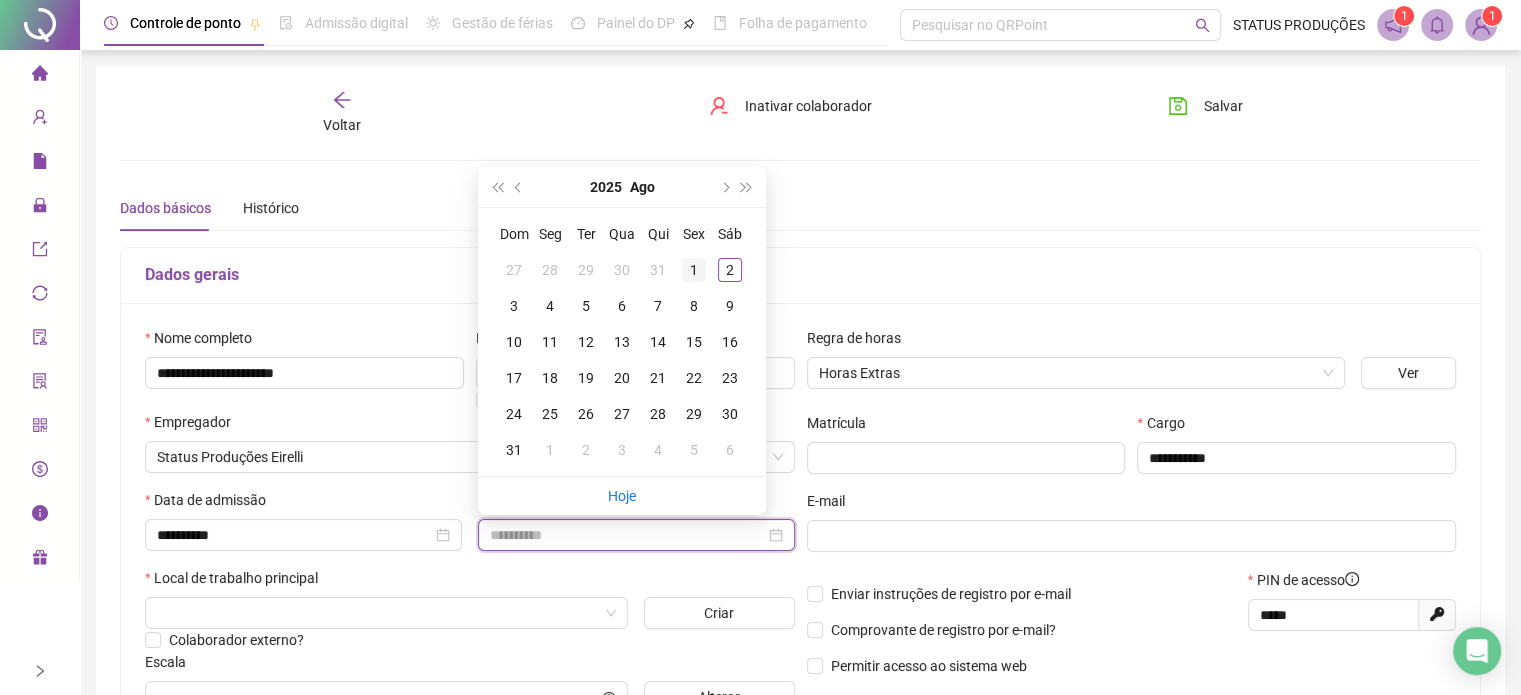 type on "**********" 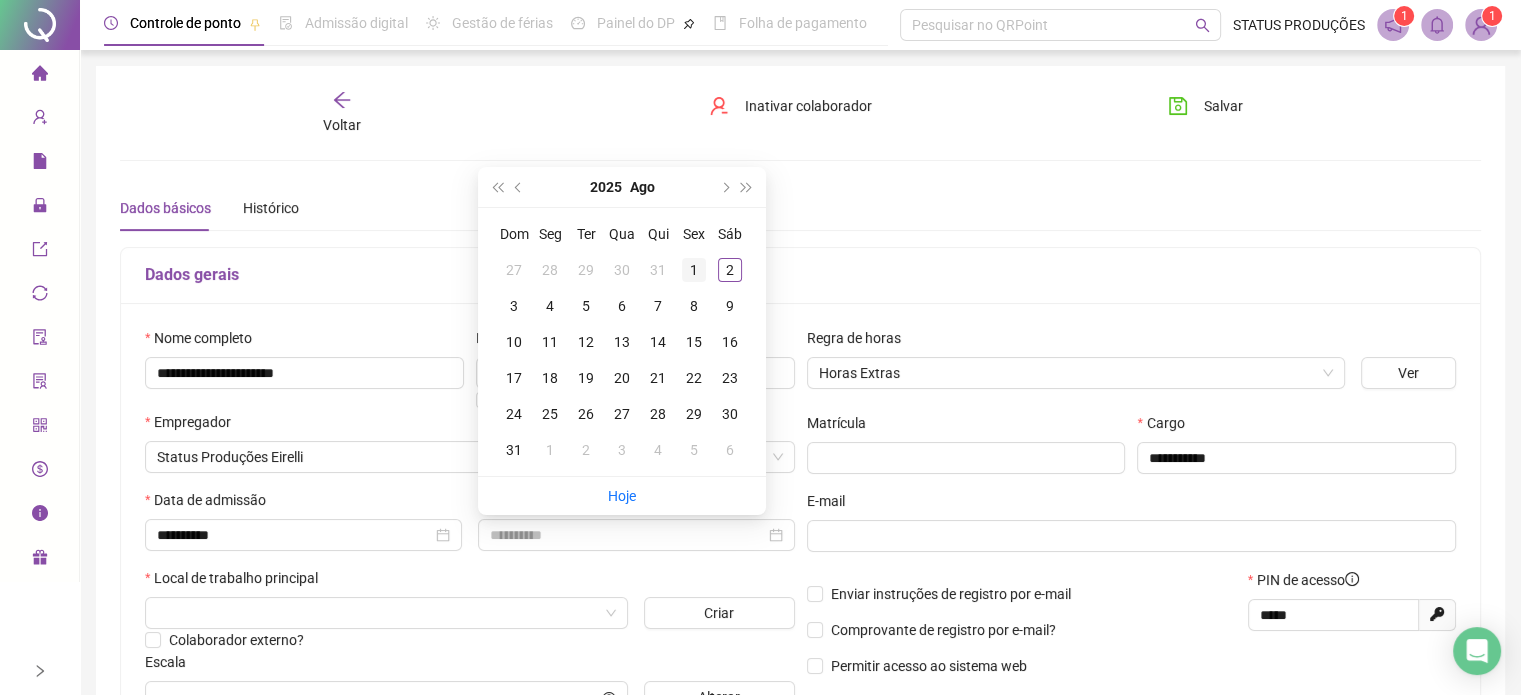 click on "1" at bounding box center (694, 270) 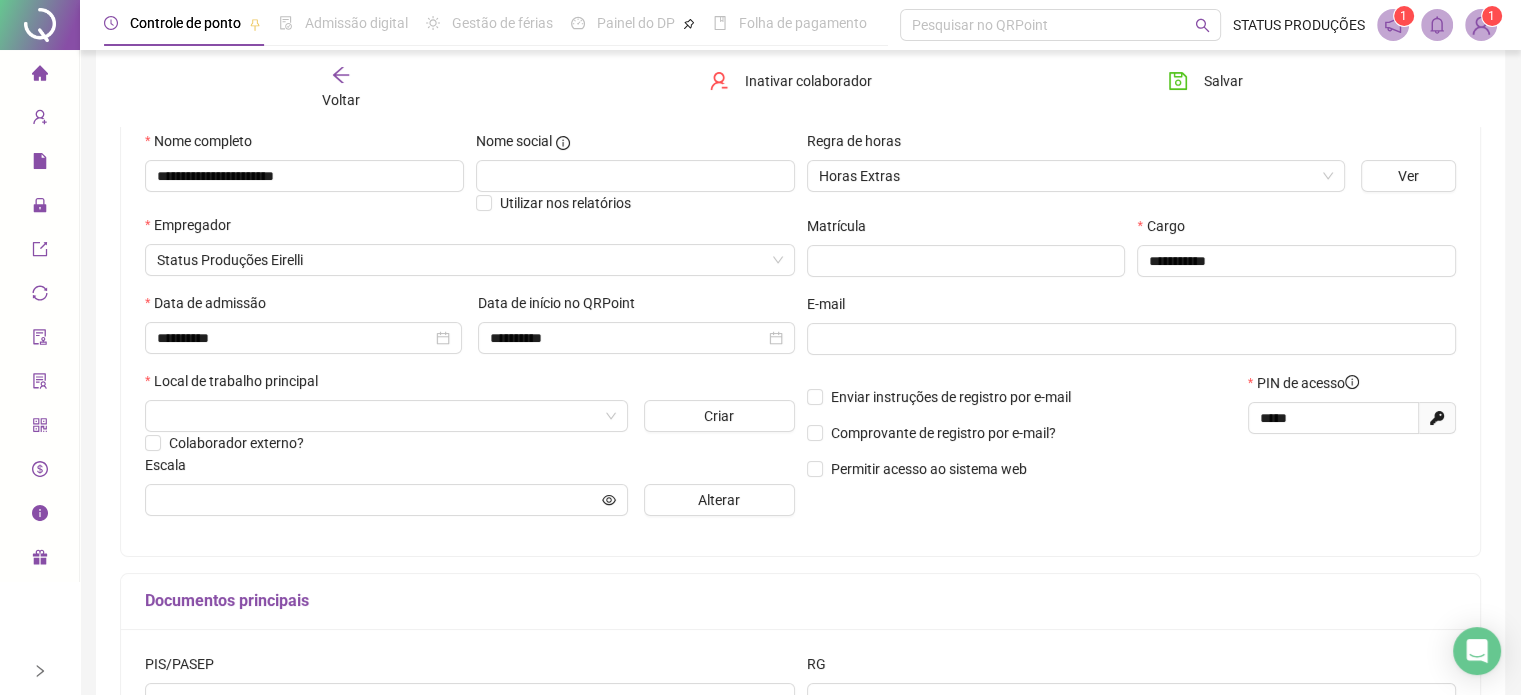 scroll, scrollTop: 200, scrollLeft: 0, axis: vertical 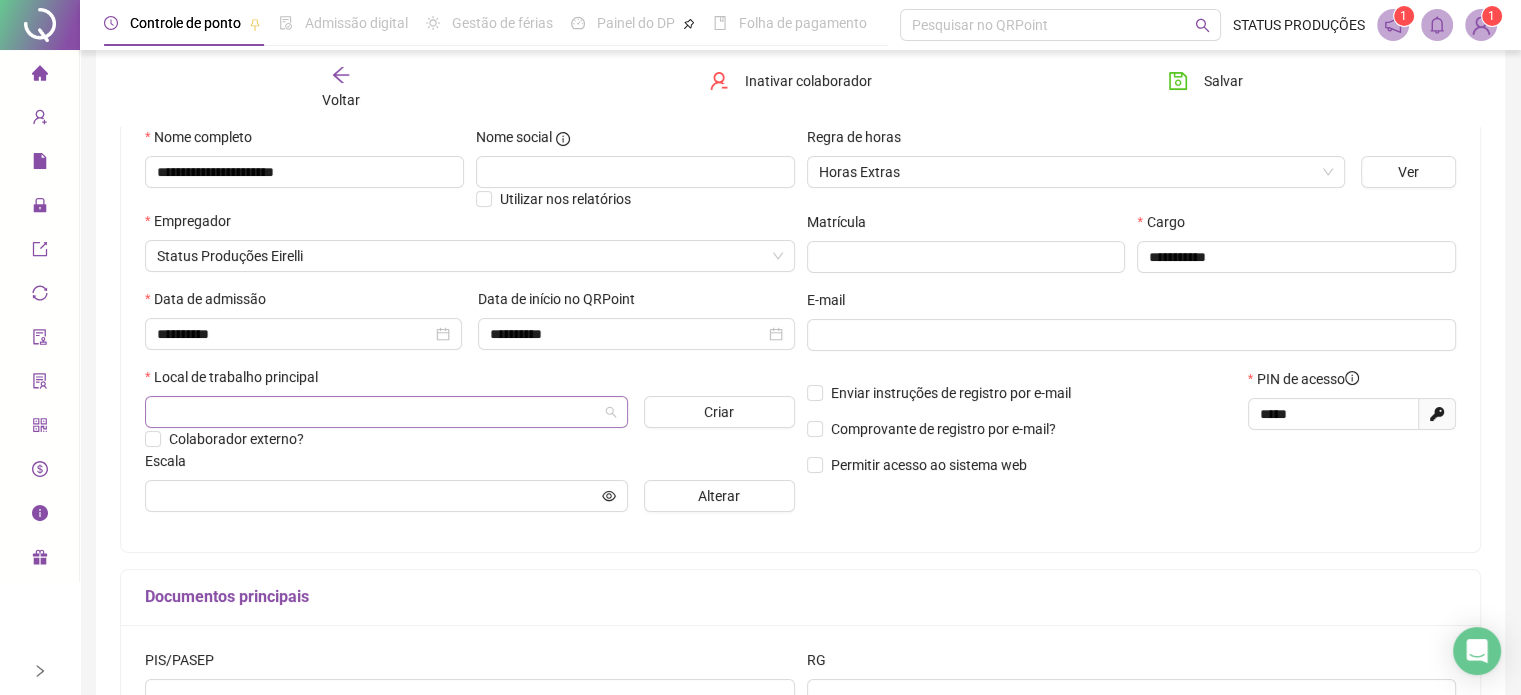 click at bounding box center [377, 412] 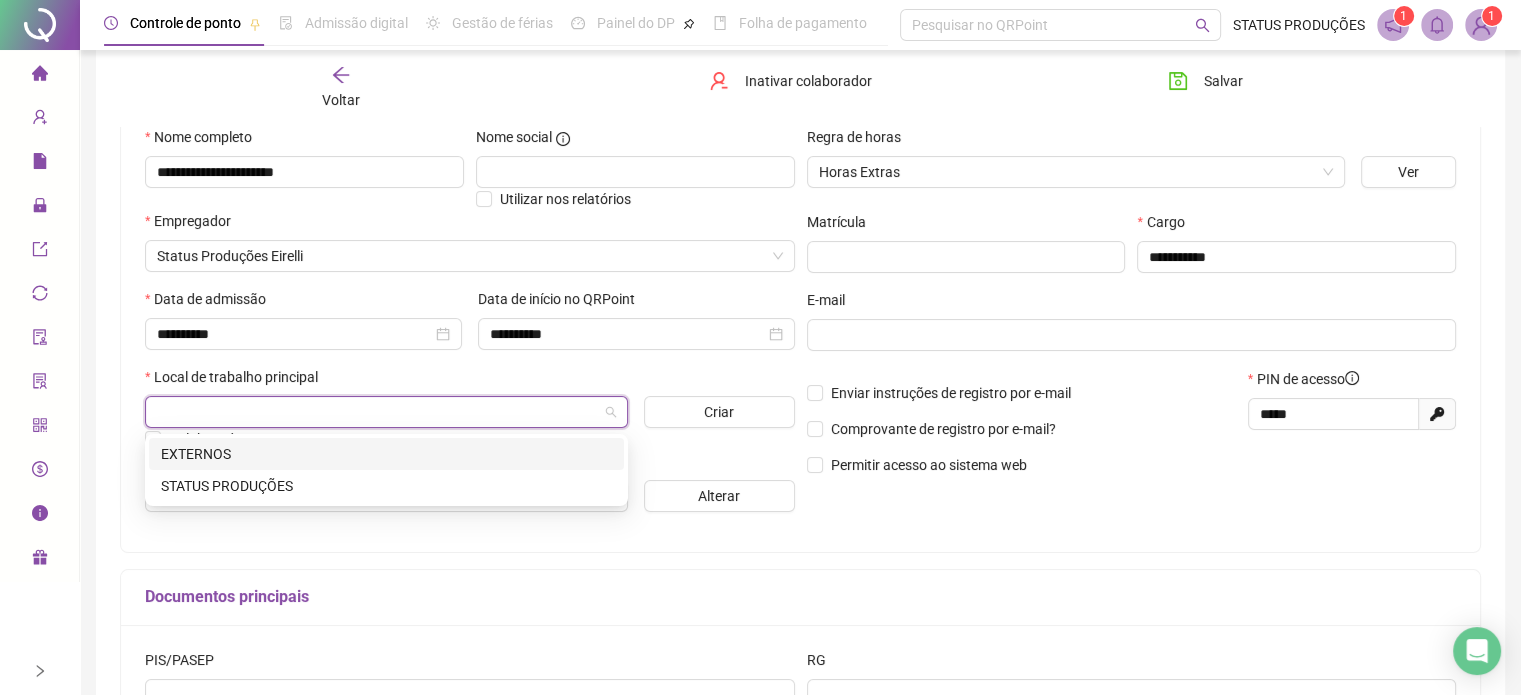 click on "EXTERNOS" at bounding box center [386, 454] 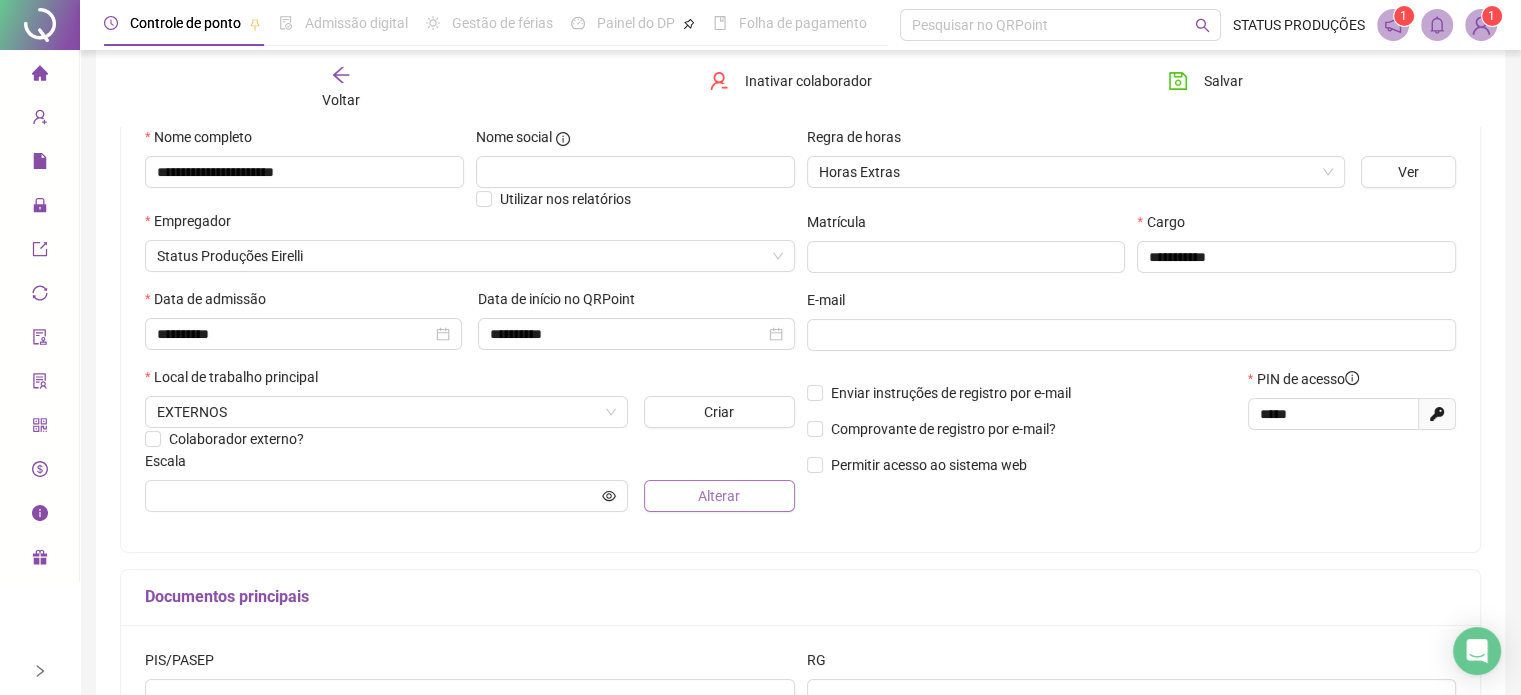 click on "Alterar" at bounding box center [719, 496] 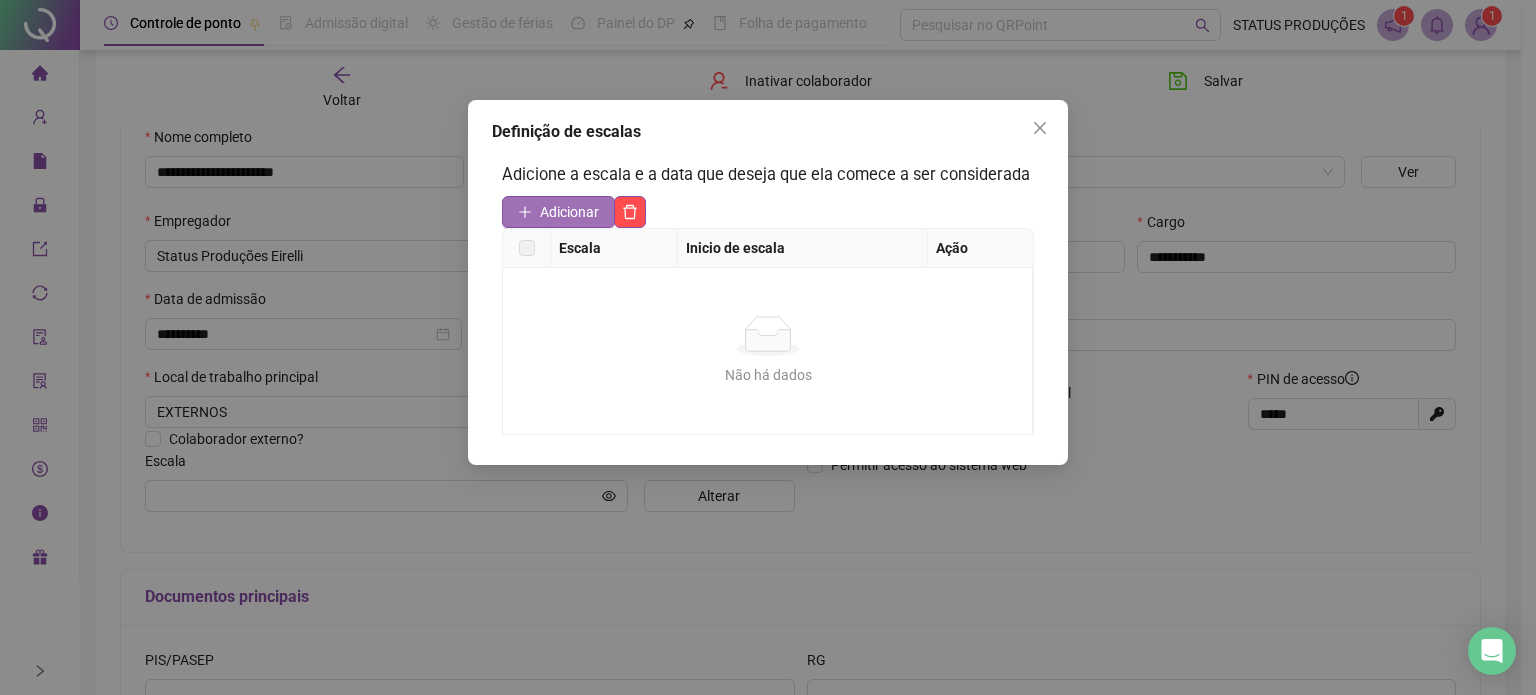 click on "Adicionar" at bounding box center [569, 212] 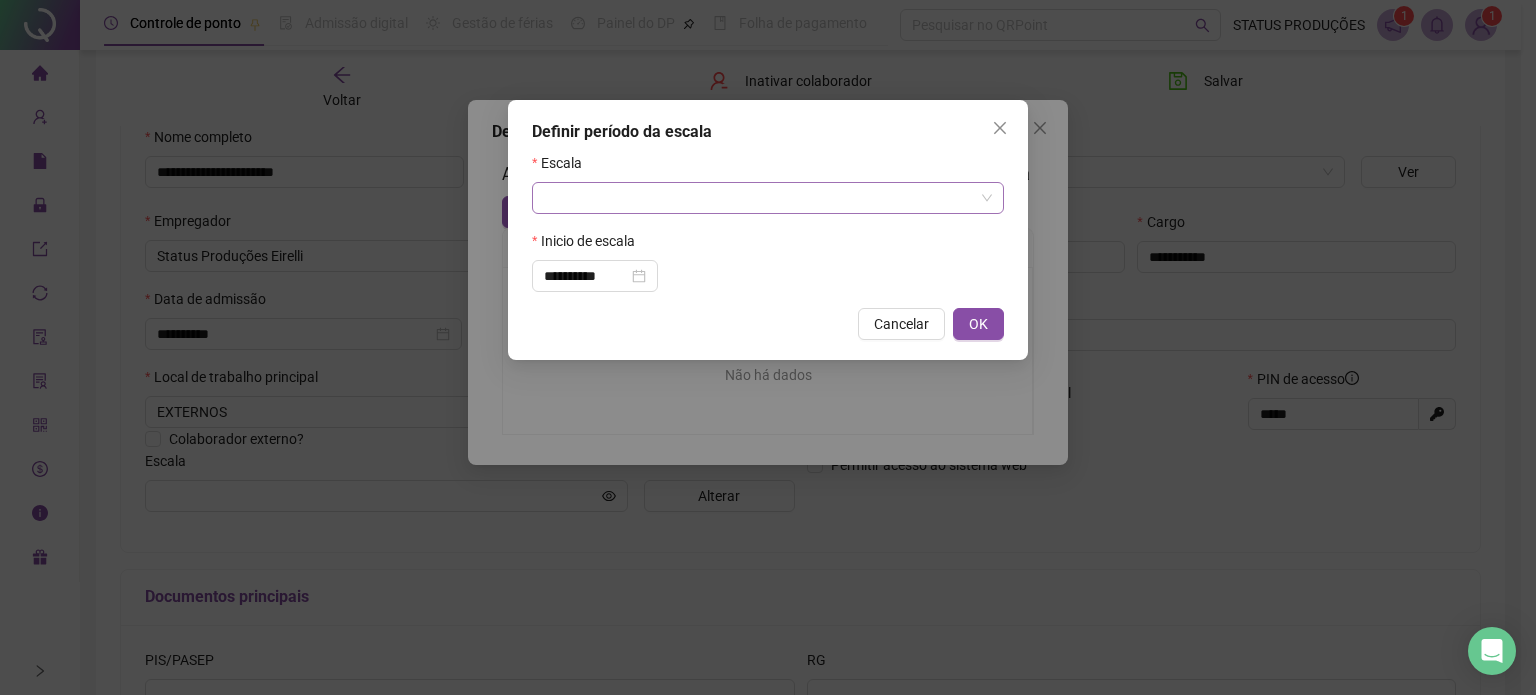 click at bounding box center (759, 198) 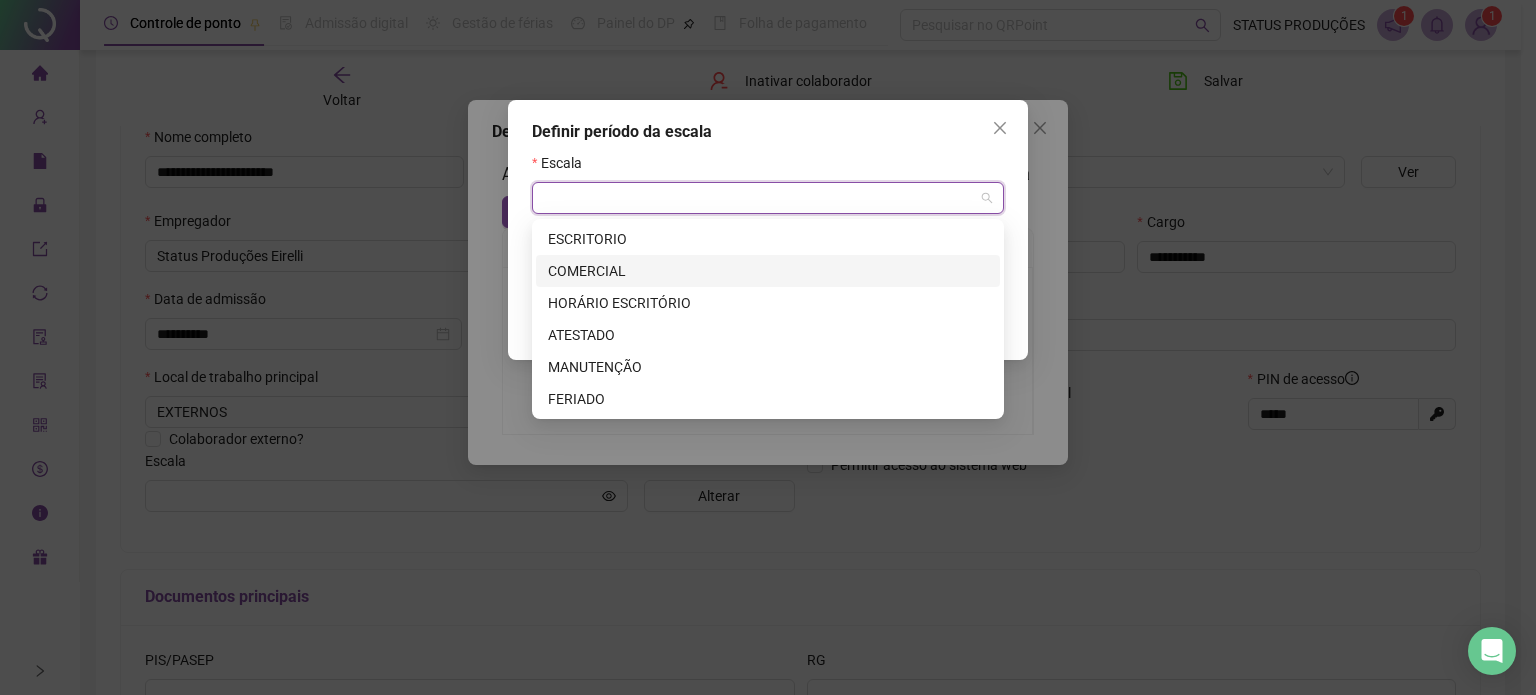 click on "COMERCIAL" at bounding box center (768, 271) 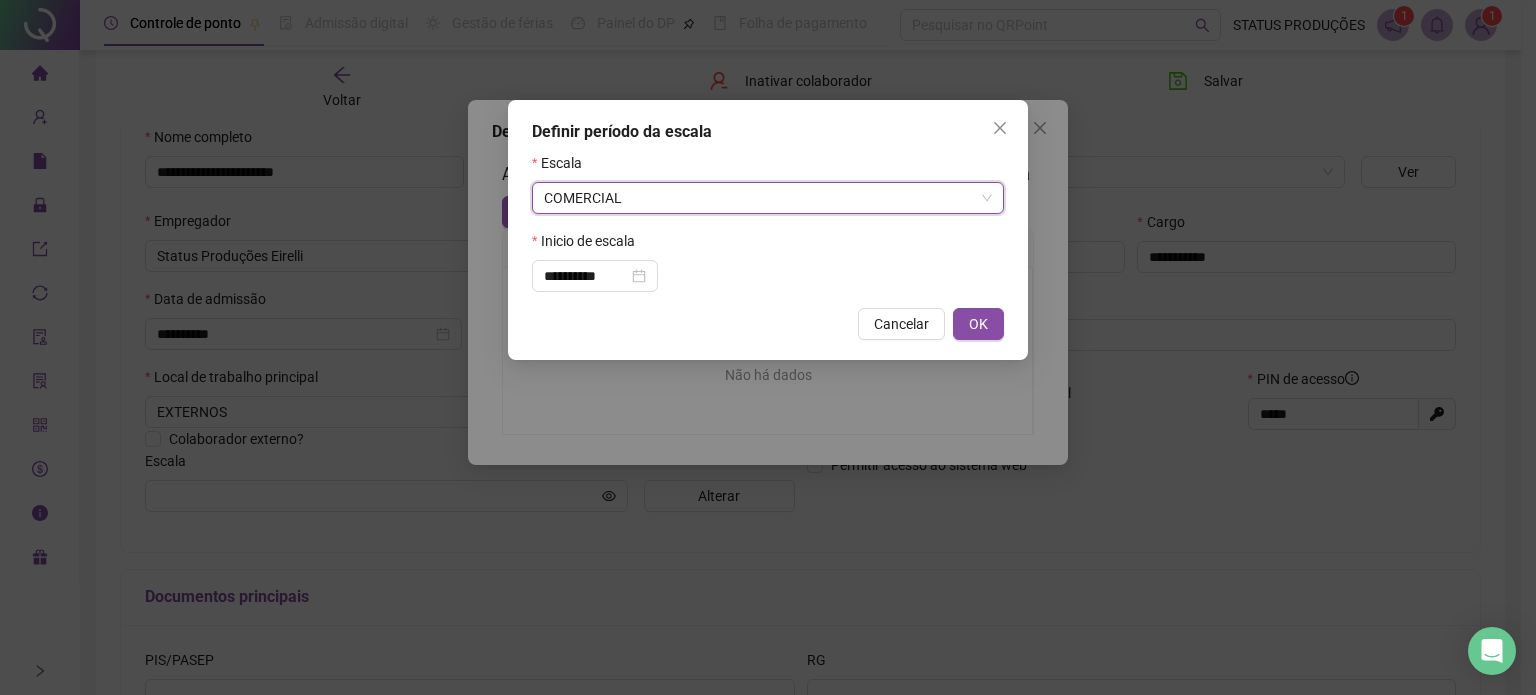 click on "OK" at bounding box center [978, 324] 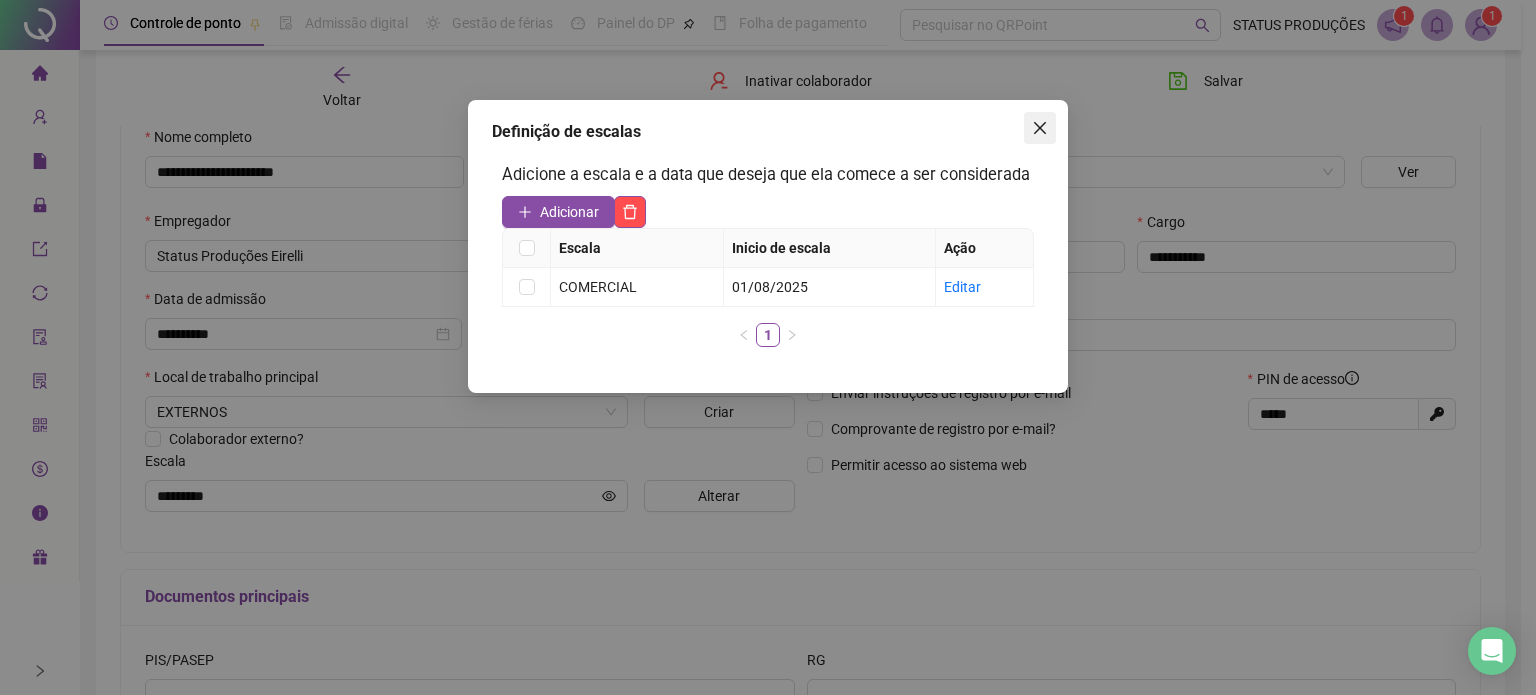 drag, startPoint x: 1036, startPoint y: 127, endPoint x: 1178, endPoint y: 100, distance: 144.54411 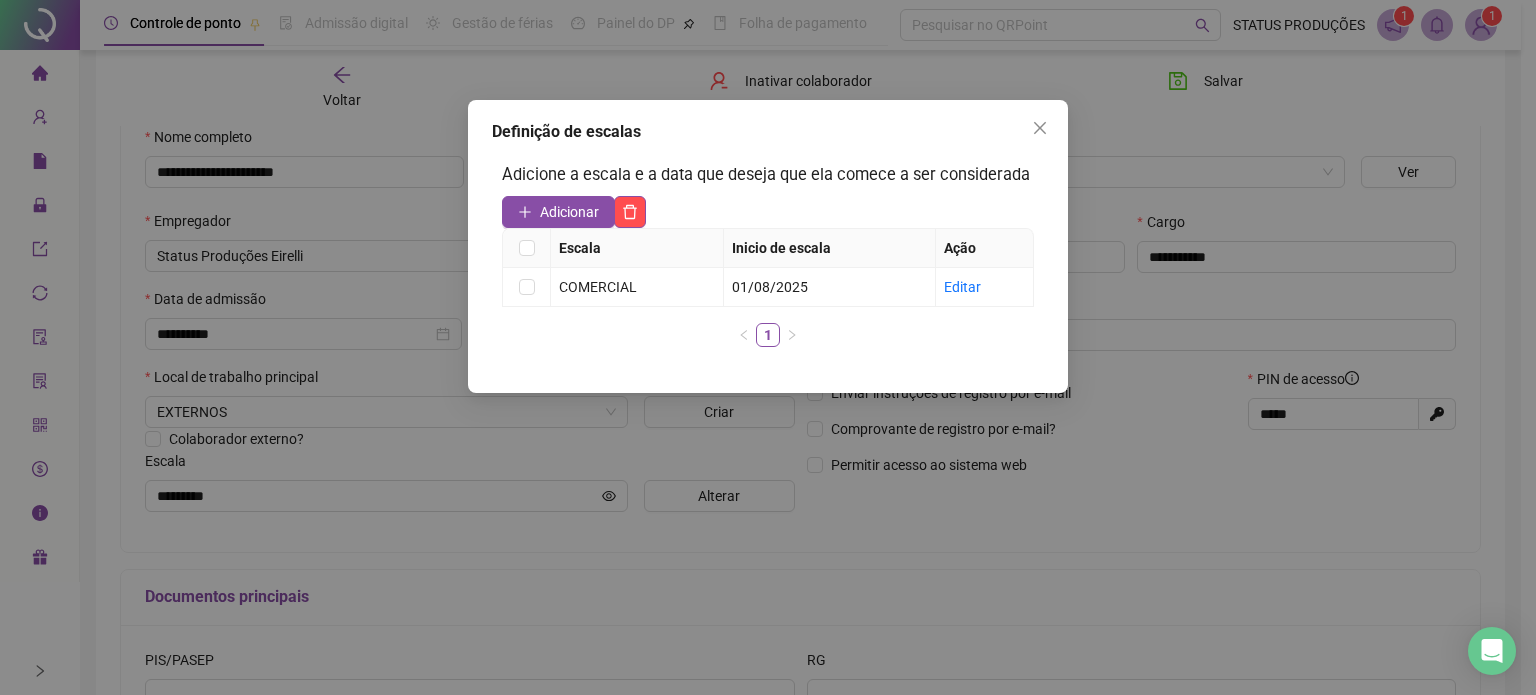 click 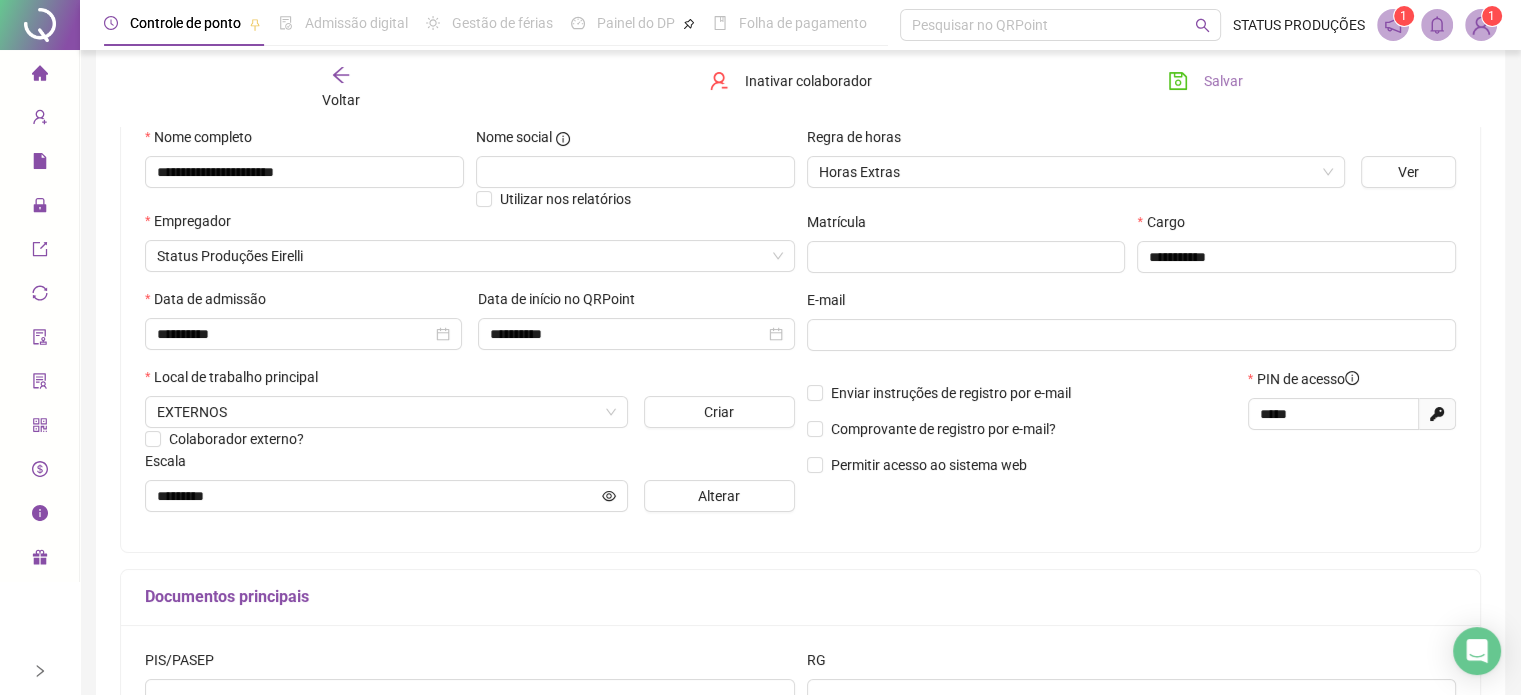 click on "Salvar" at bounding box center [1223, 81] 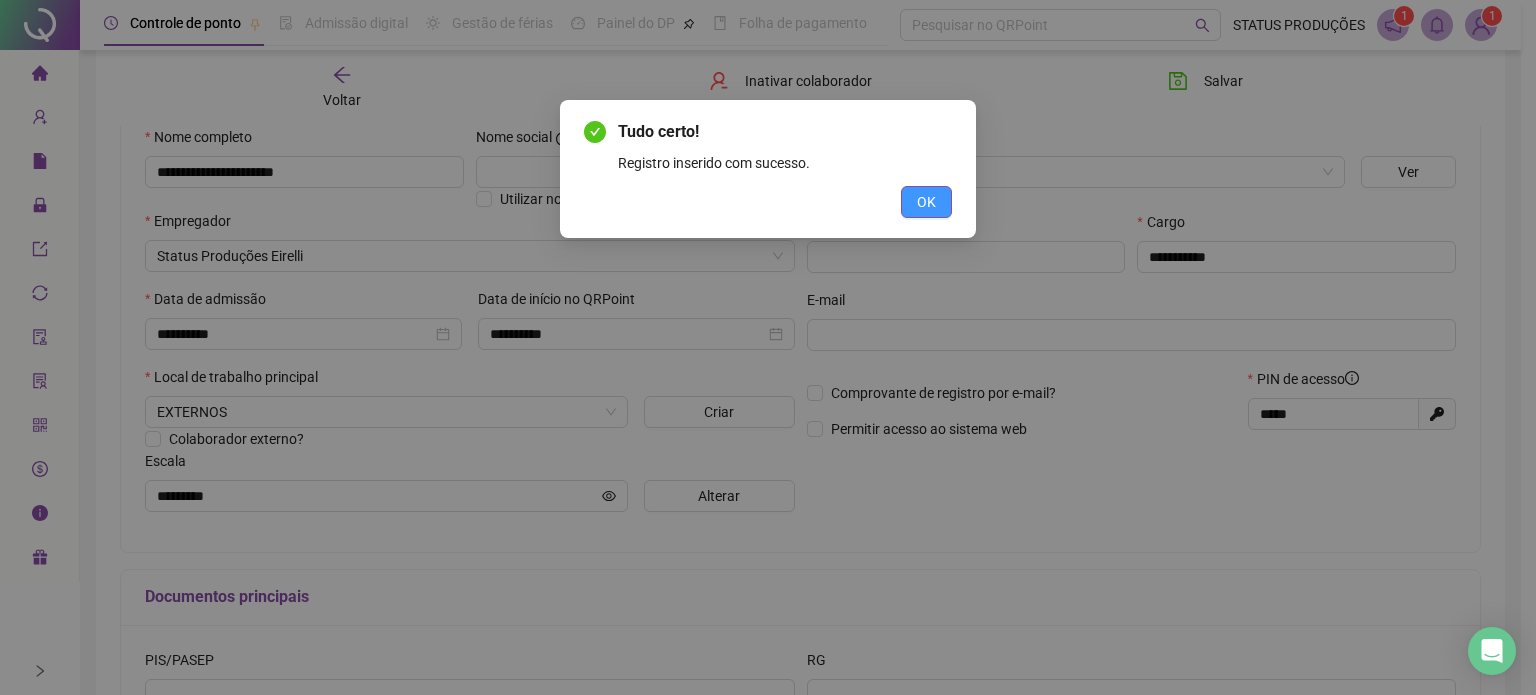click on "OK" at bounding box center [926, 202] 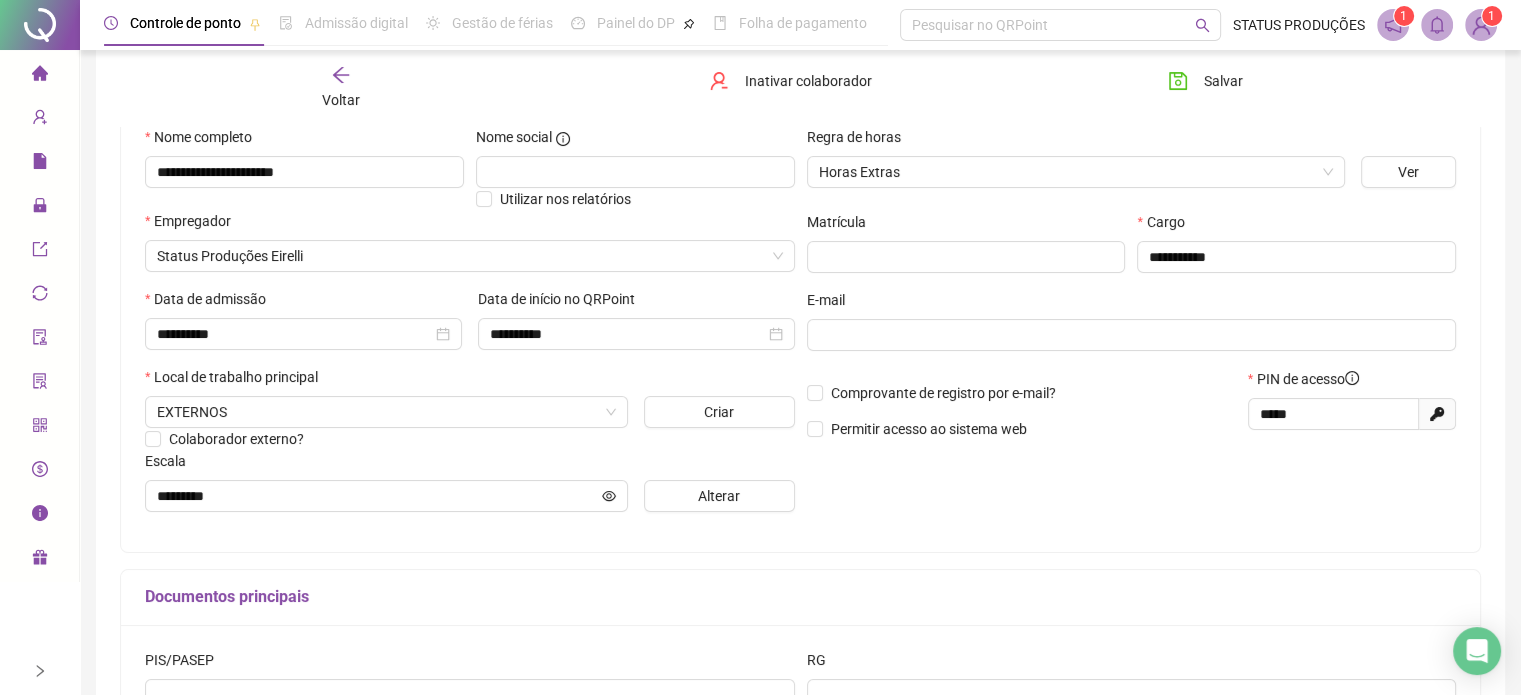 type 